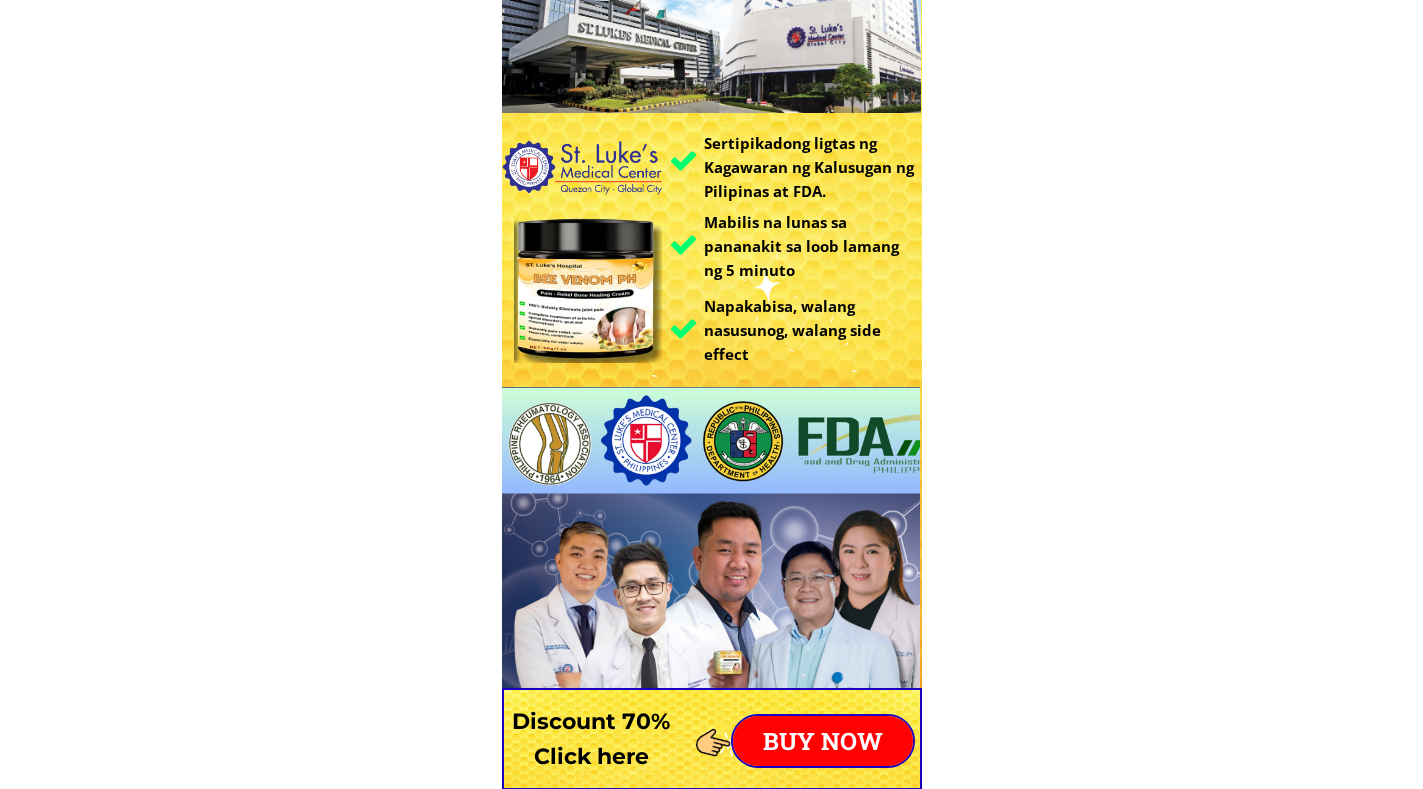 scroll, scrollTop: 300, scrollLeft: 0, axis: vertical 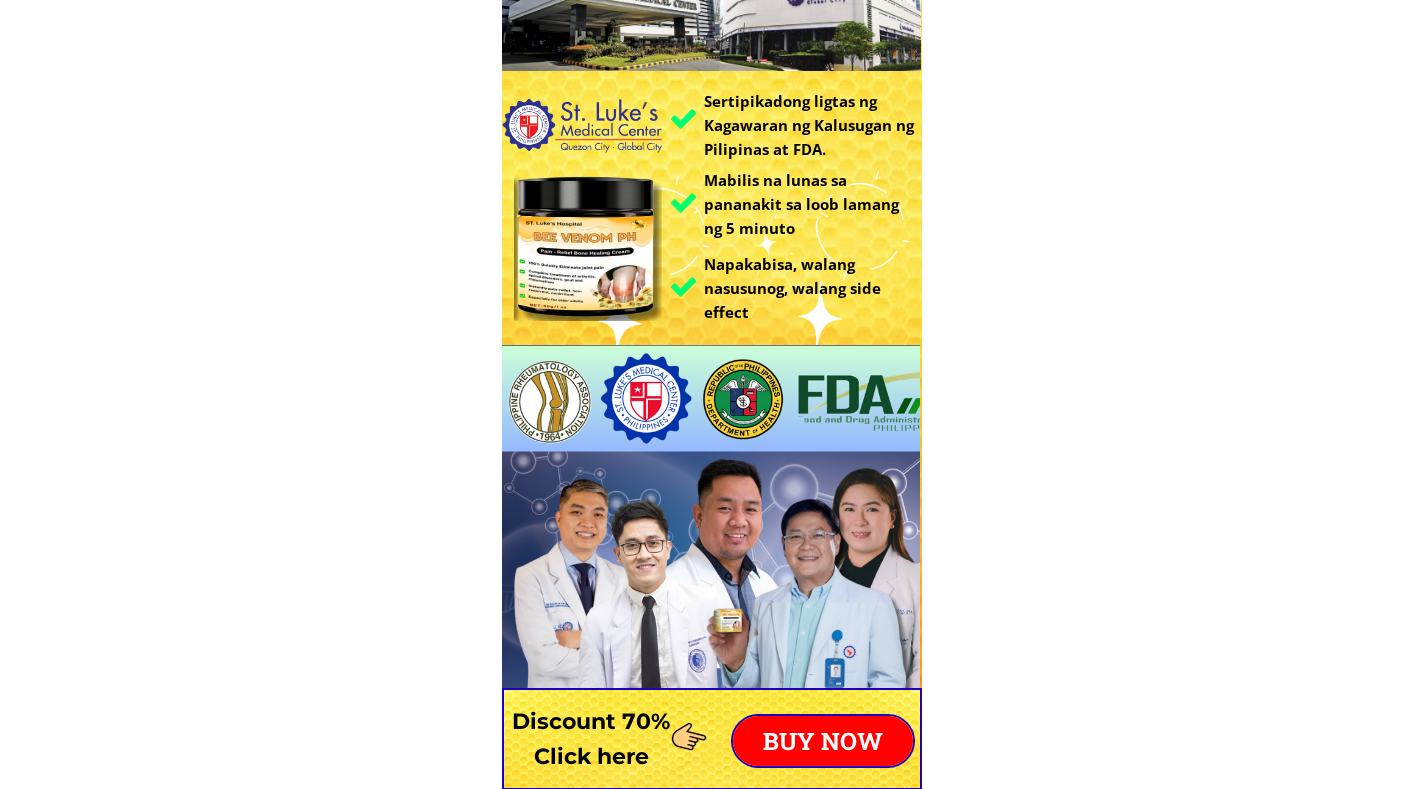 click on "BUY NOW" at bounding box center (823, 741) 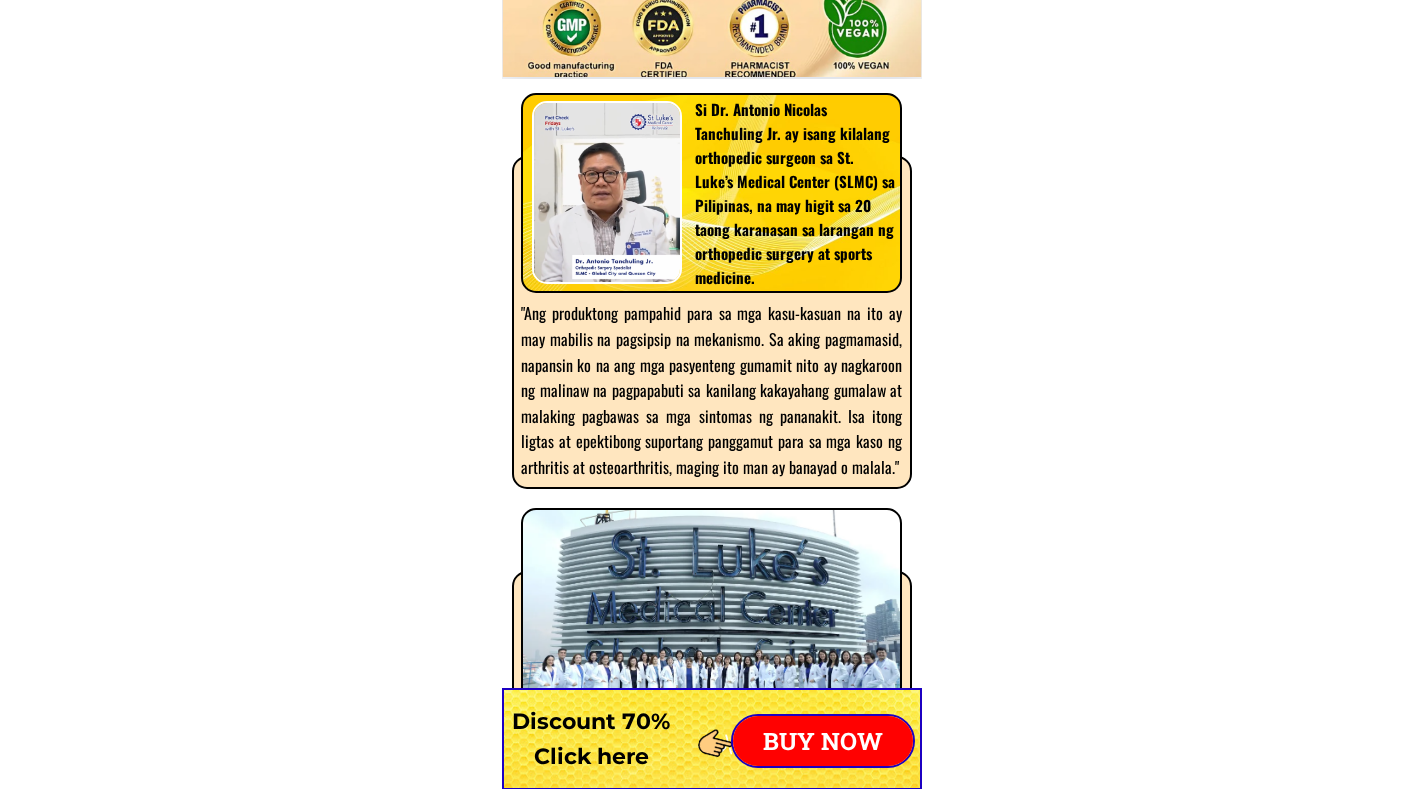 scroll, scrollTop: 15691, scrollLeft: 0, axis: vertical 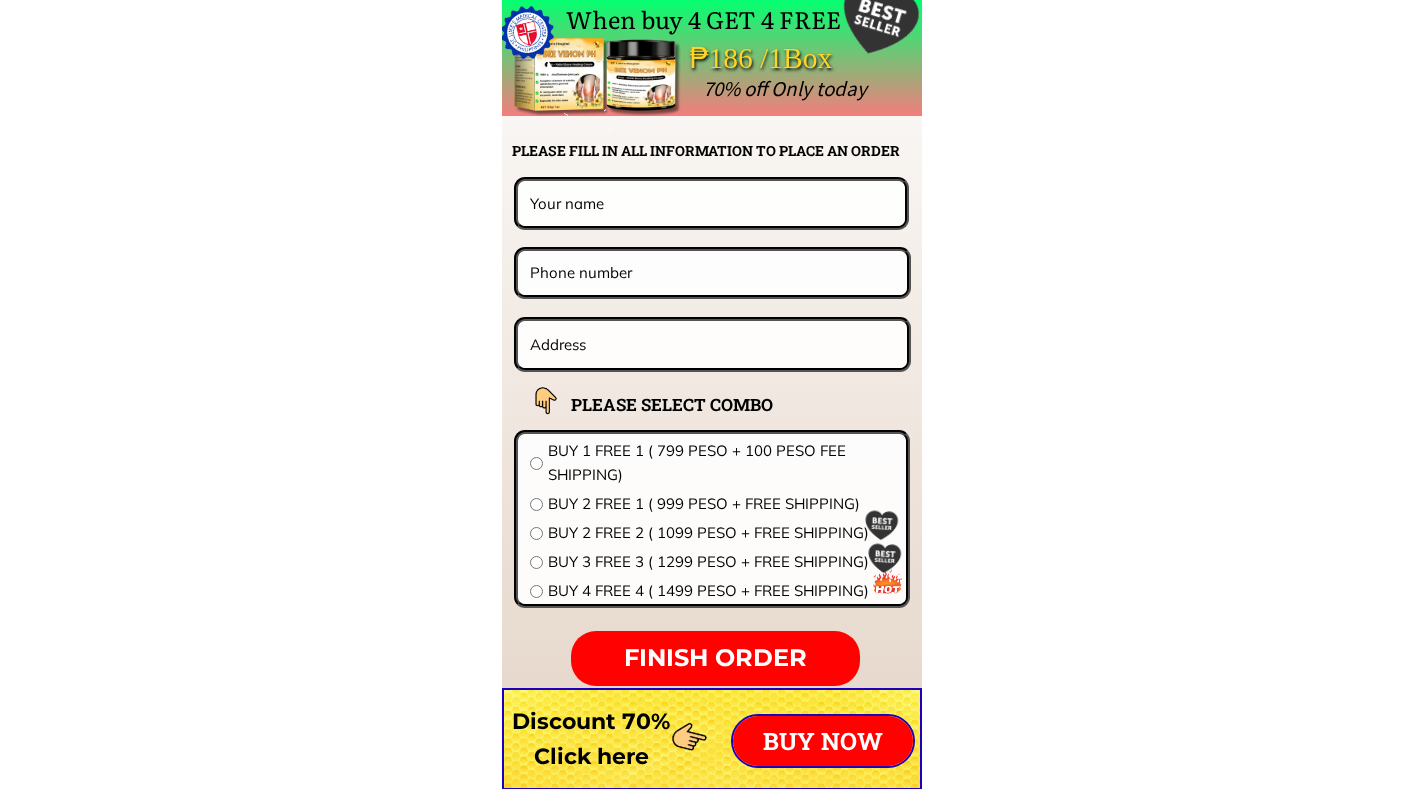 click at bounding box center (711, 203) 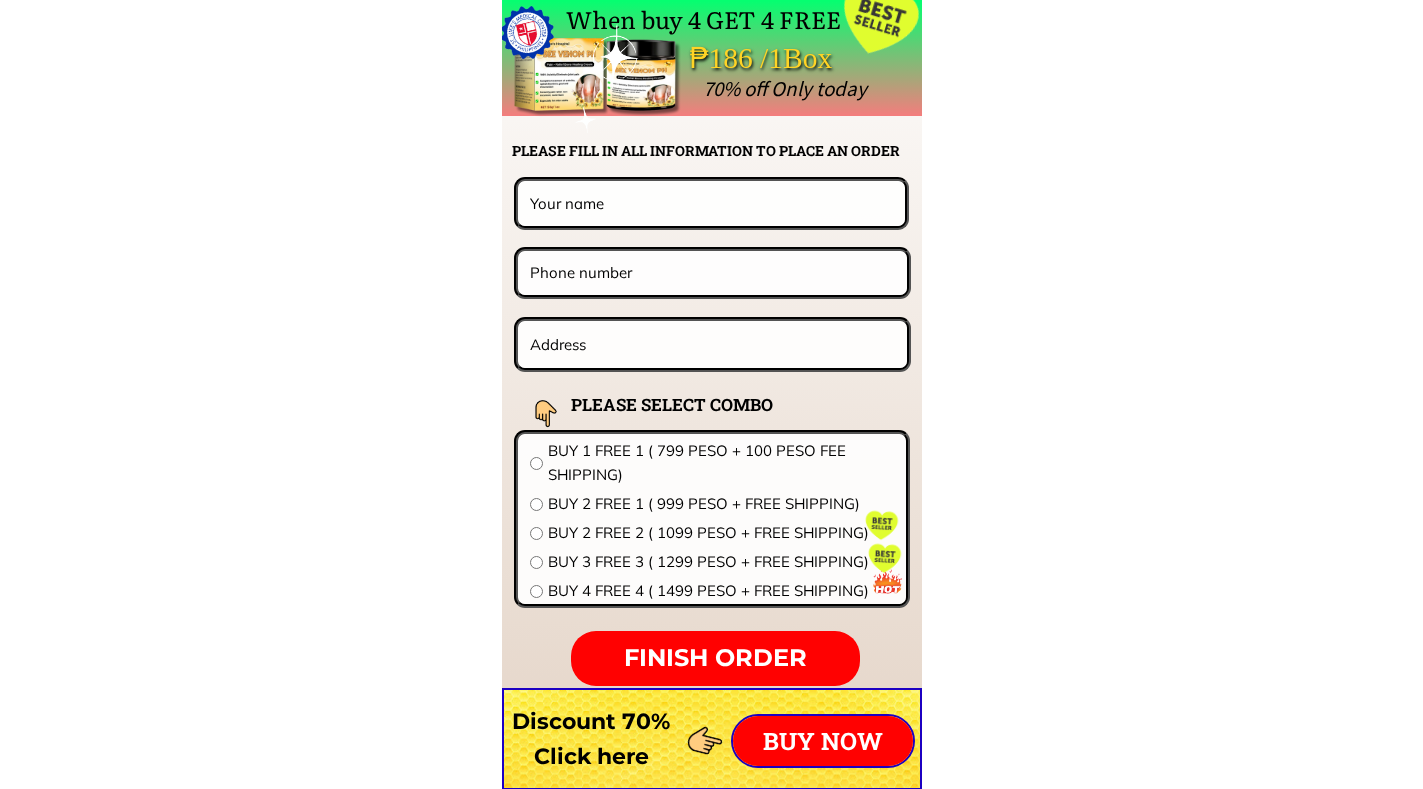 type on "[FIRST] [LAST]" 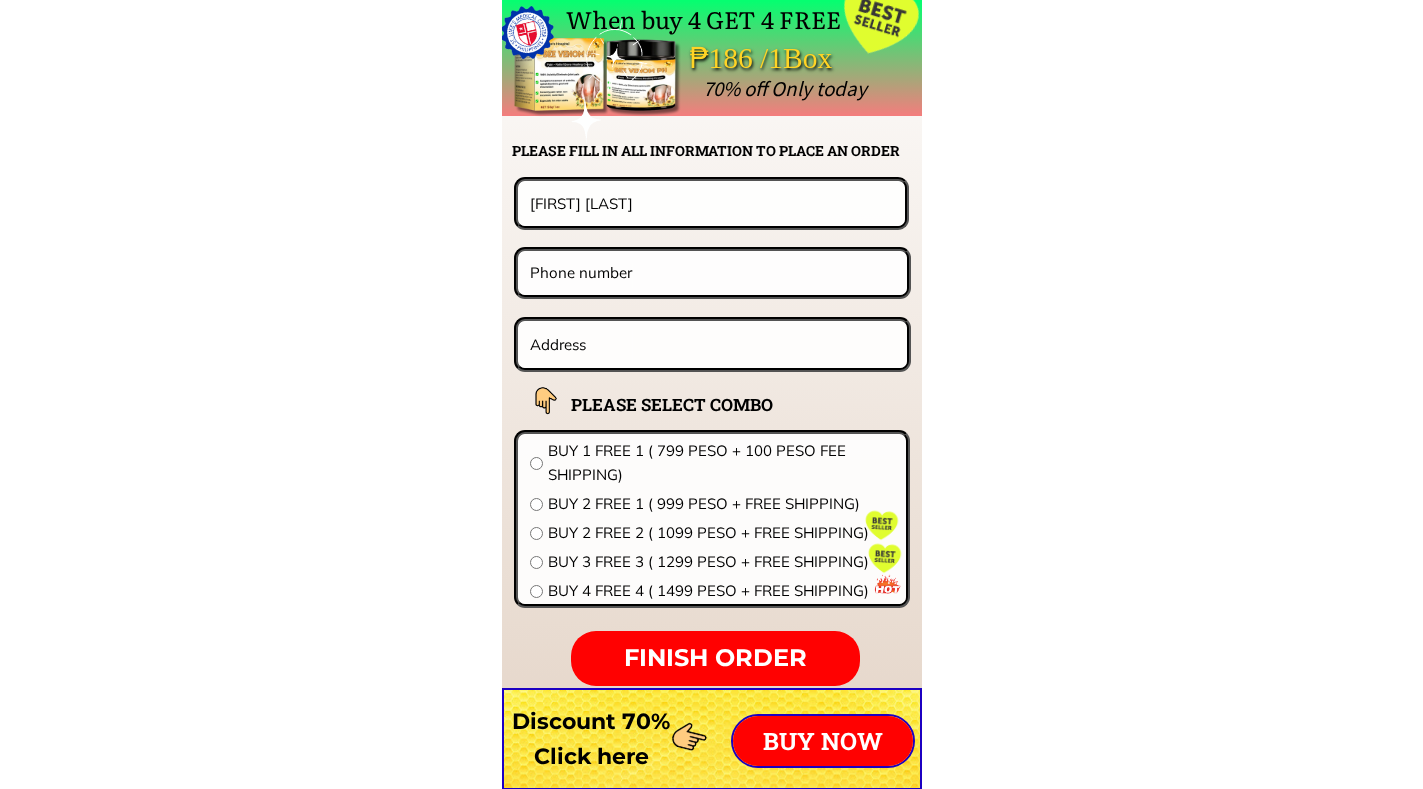 type on "[PHONE]" 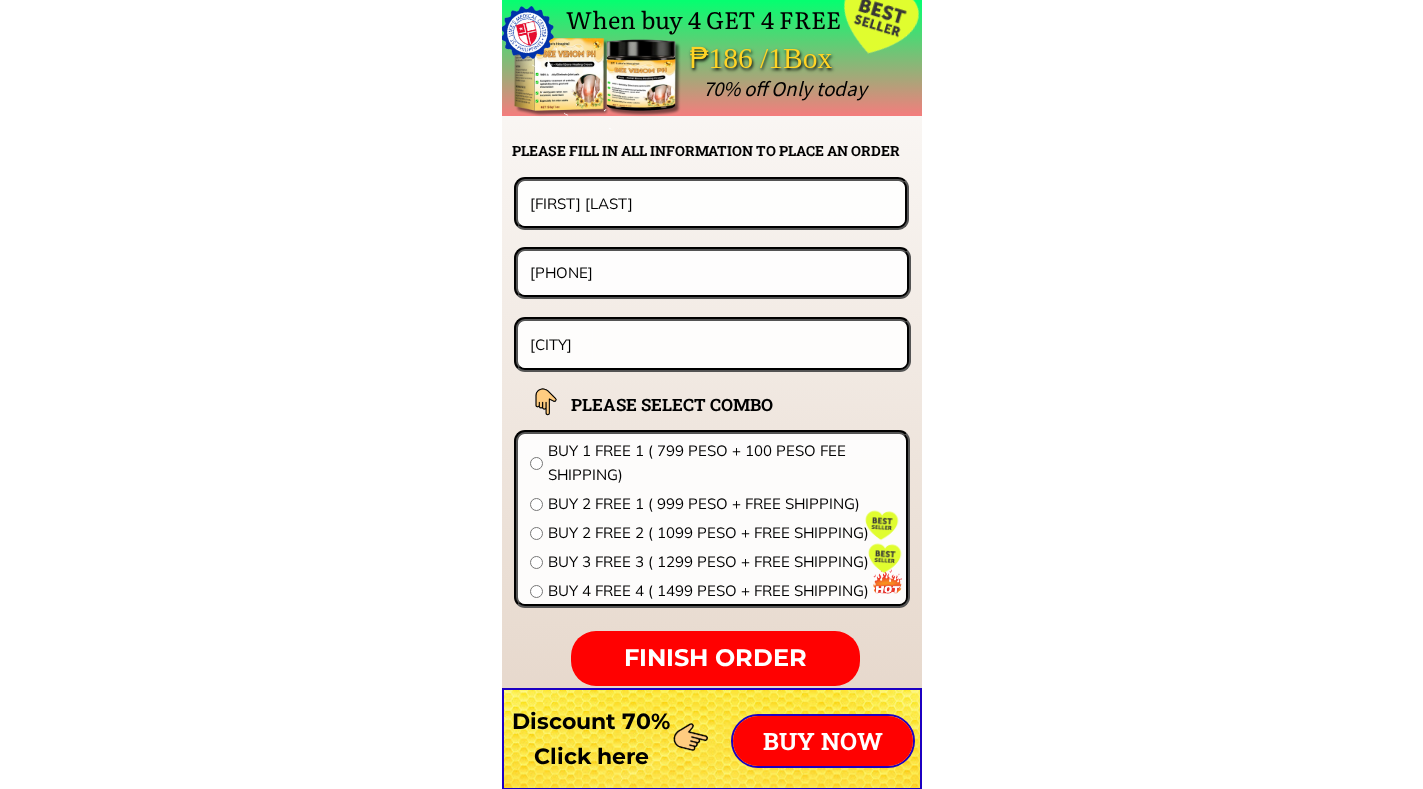 click on "[PHONE]" at bounding box center (712, 272) 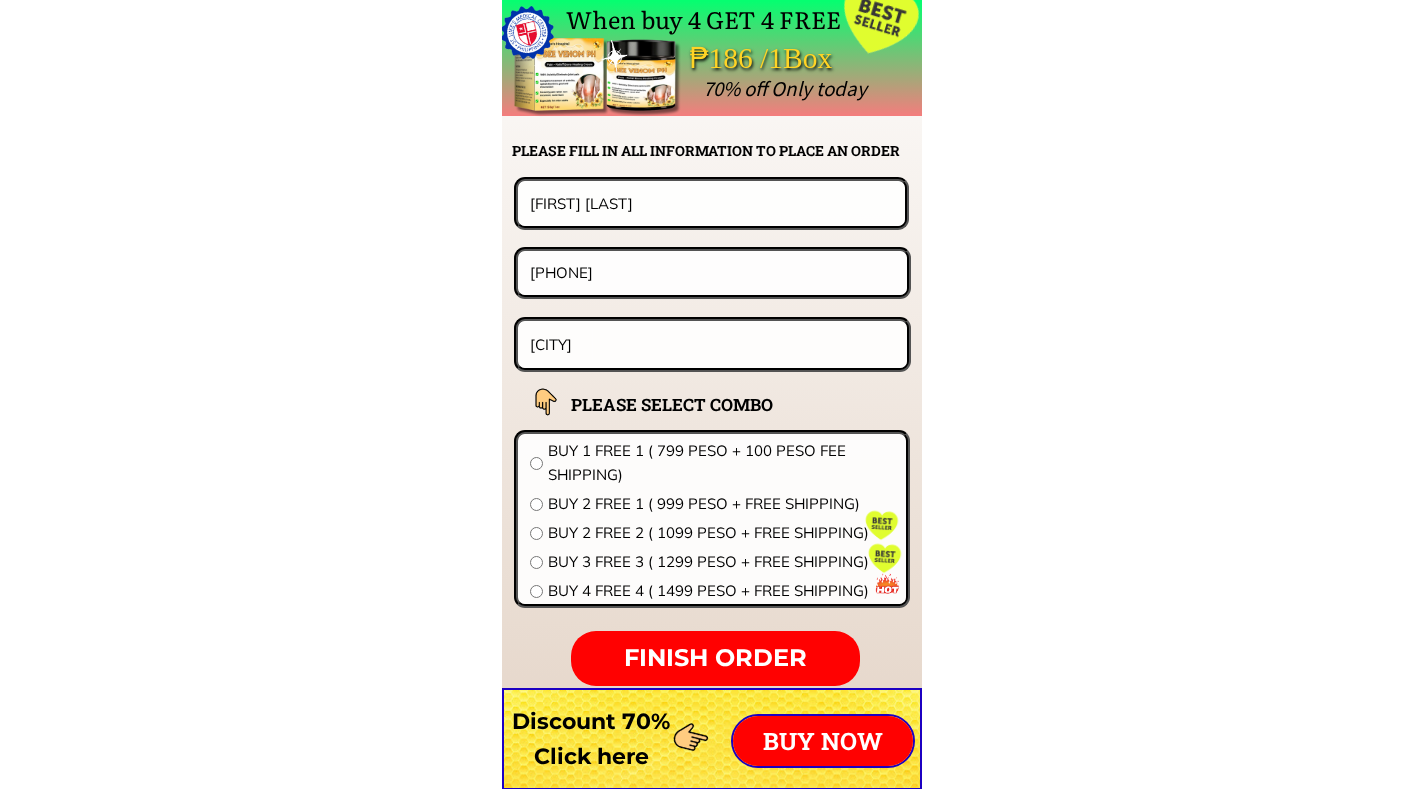 click on "[CITY]" at bounding box center (713, 344) 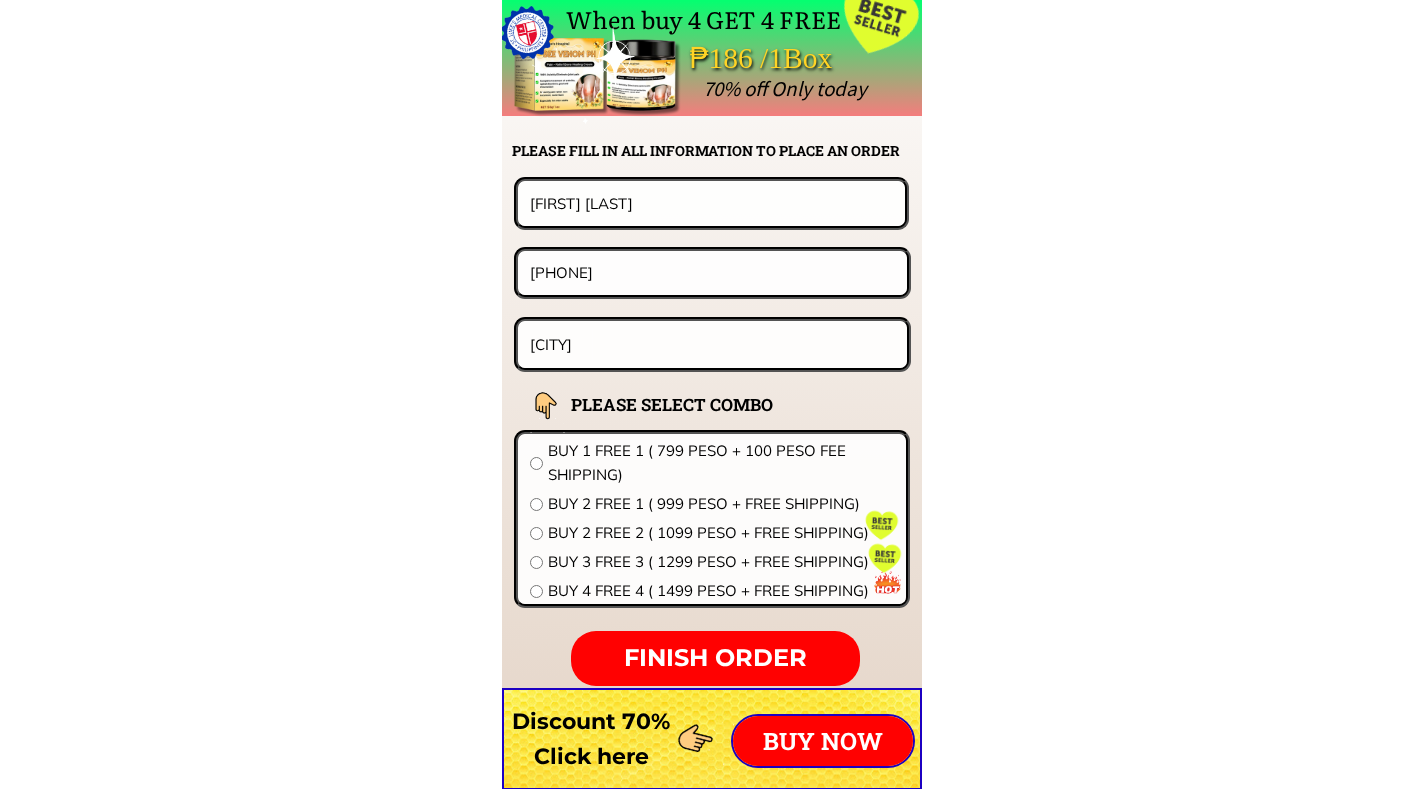 drag, startPoint x: 609, startPoint y: 350, endPoint x: 480, endPoint y: 351, distance: 129.00388 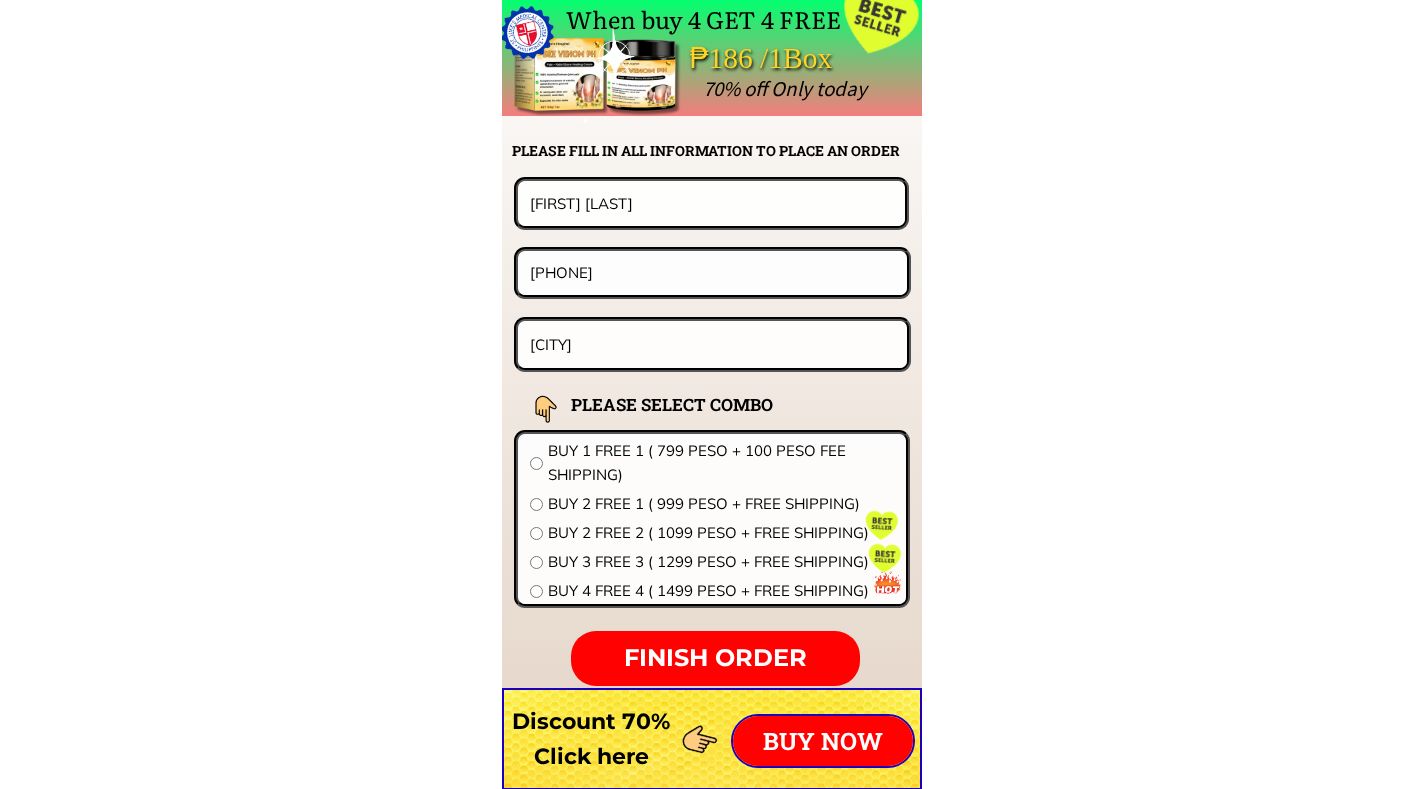 click on "Sertipikadong ligtas ng Kagawaran ng Kalusugan ng Pilipinas at FDA. Mabilis na lunas sa pananakit sa loob lamang ng 5 minuto Napakabisa, walang nasusunog, walang side effect New generation joint pain treatment cream from St. Luke's Hospital Paraan upang makilala ang orihinal na produkto Please Note Tanging ang orihinal na BEE VENOM lamang ang may nakasulat na " ST. Luke's Hospital "  At ang masa ay 50g – isang palatandaan na hindi maaaring pekein.  REAL ! FAKE     Mabilis na paggamot - walang pag-ulit ✅ Pananakit ng likod, leeg at balikat
✅ Pagkabulok, herniated disc
✅ Gout, osteoporosis, pamamanhid sa paa Ang BEE VENOM PH ay lisensyado at garantisado ayon sa mga pamantayan ng FDA at GMP Ang natural na tambalang ito ay mayaman sa biologically active substances na nag-aalok ng maraming benepisyo para sa magkasanib na kalusugan Bee Venom Filtrate: Ang Natural na Powerhouse para sa Arthritis Relief - Mga Anti-inflammatory at Analgesic Effects: Pangunahing Aktibong Sahog: Melittin - Ang  gout" at bounding box center [711, -6396] 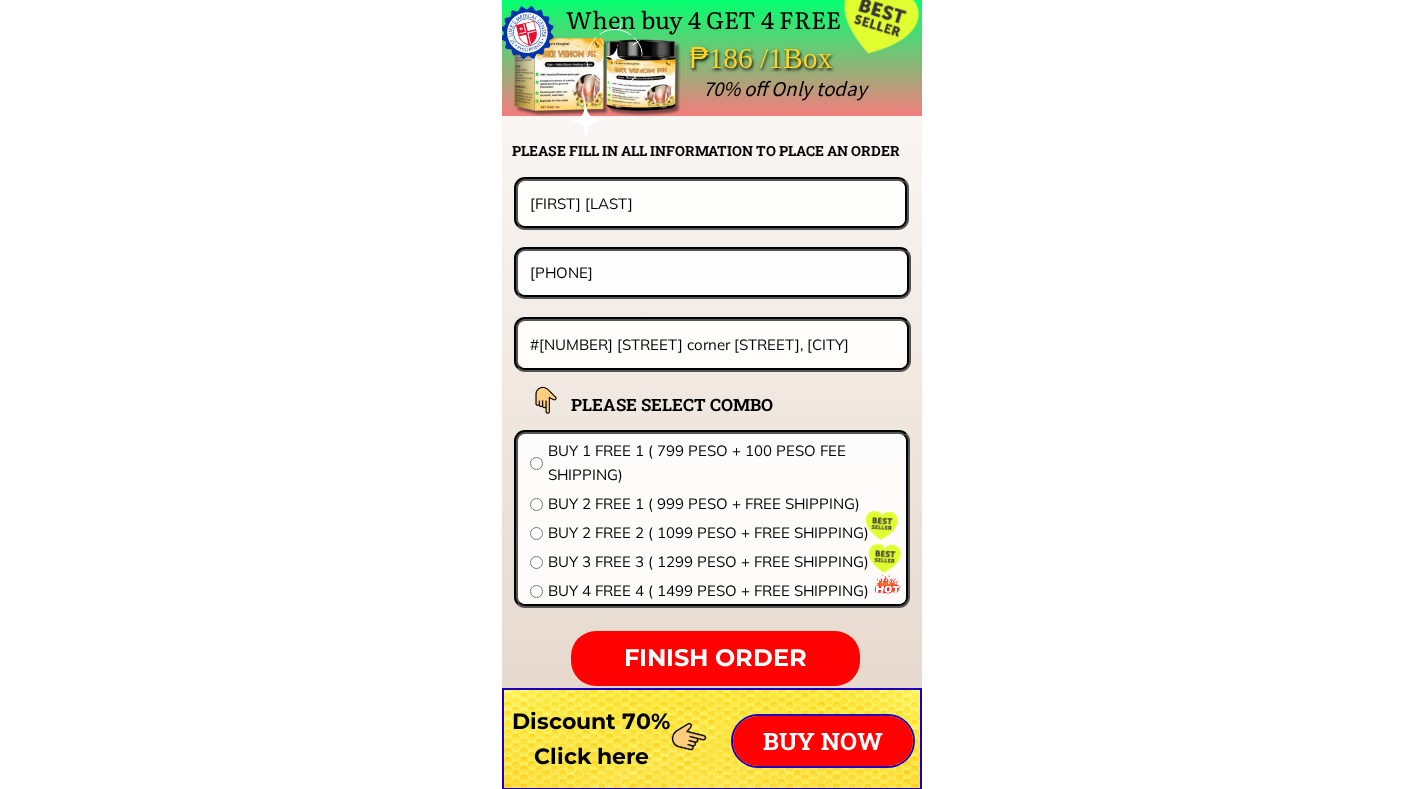 scroll, scrollTop: 0, scrollLeft: 48, axis: horizontal 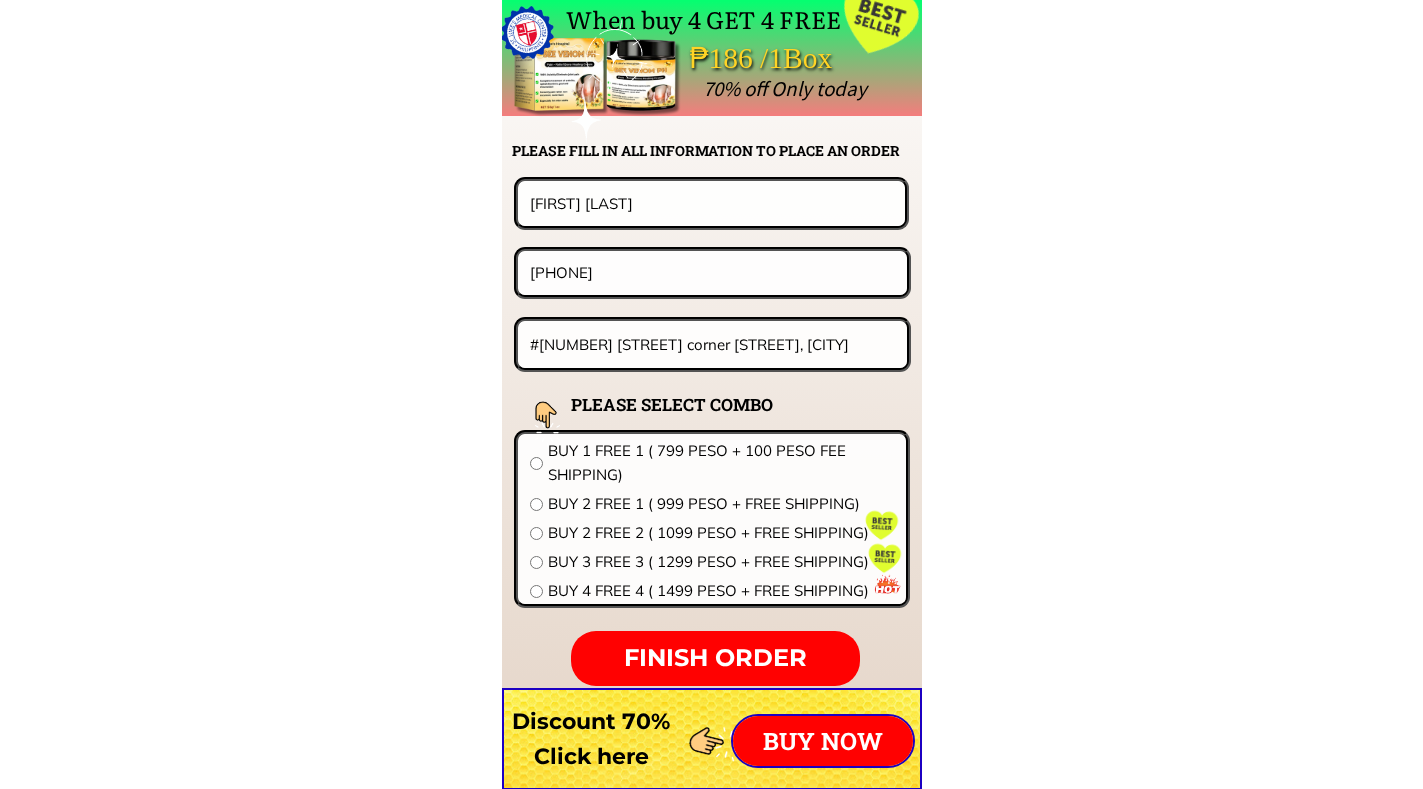 type on "#[NUMBER] [STREET] corner [STREET], [CITY]" 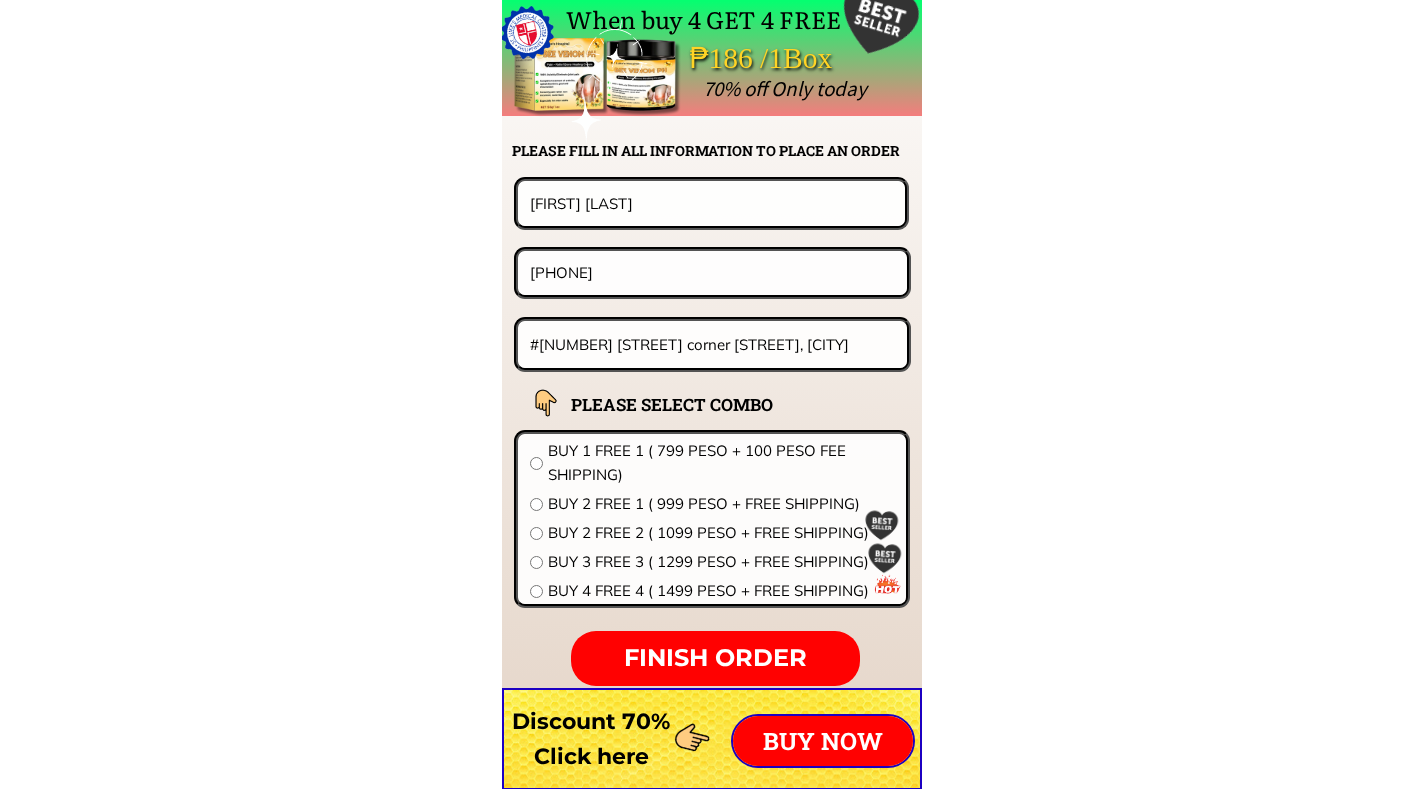 scroll, scrollTop: 0, scrollLeft: 0, axis: both 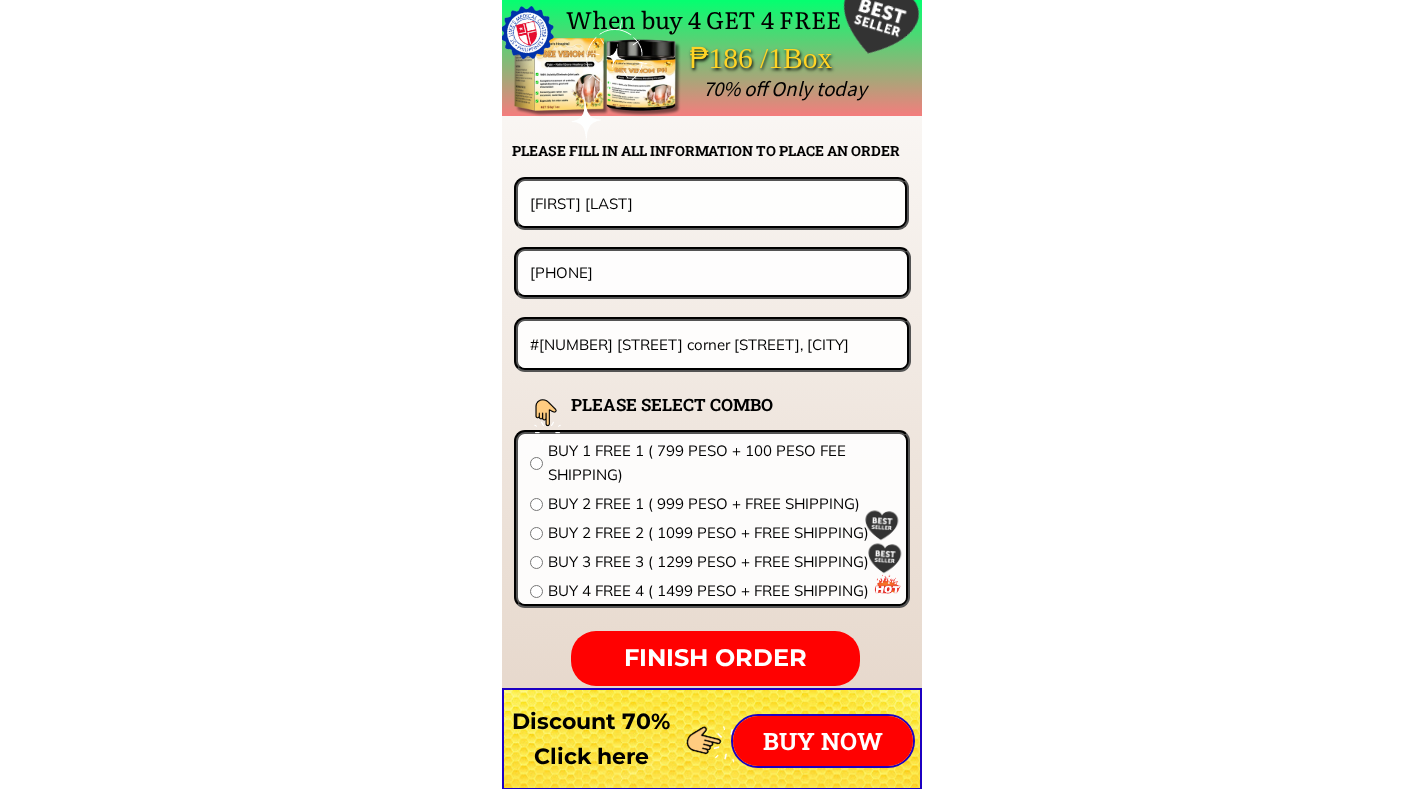 click at bounding box center (536, 463) 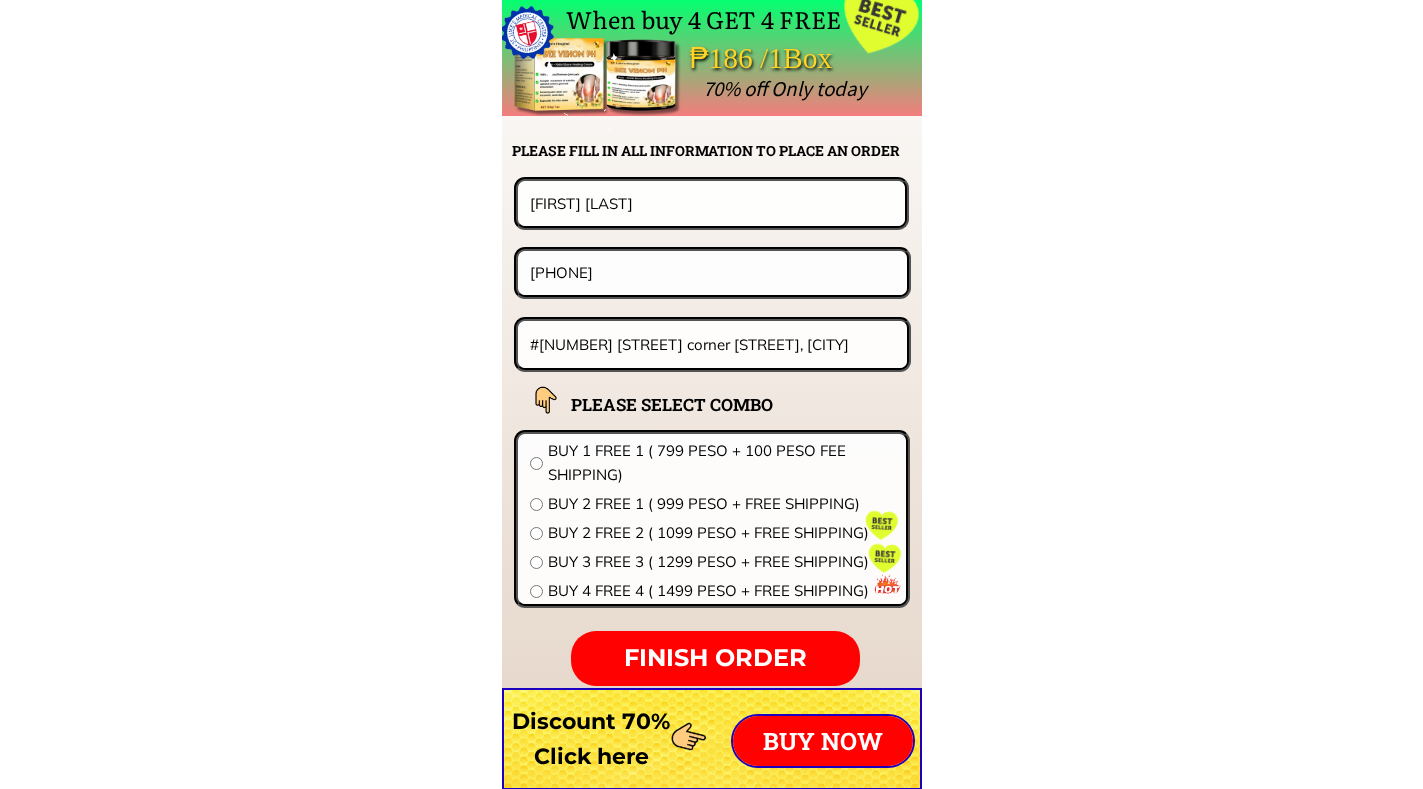 radio on "true" 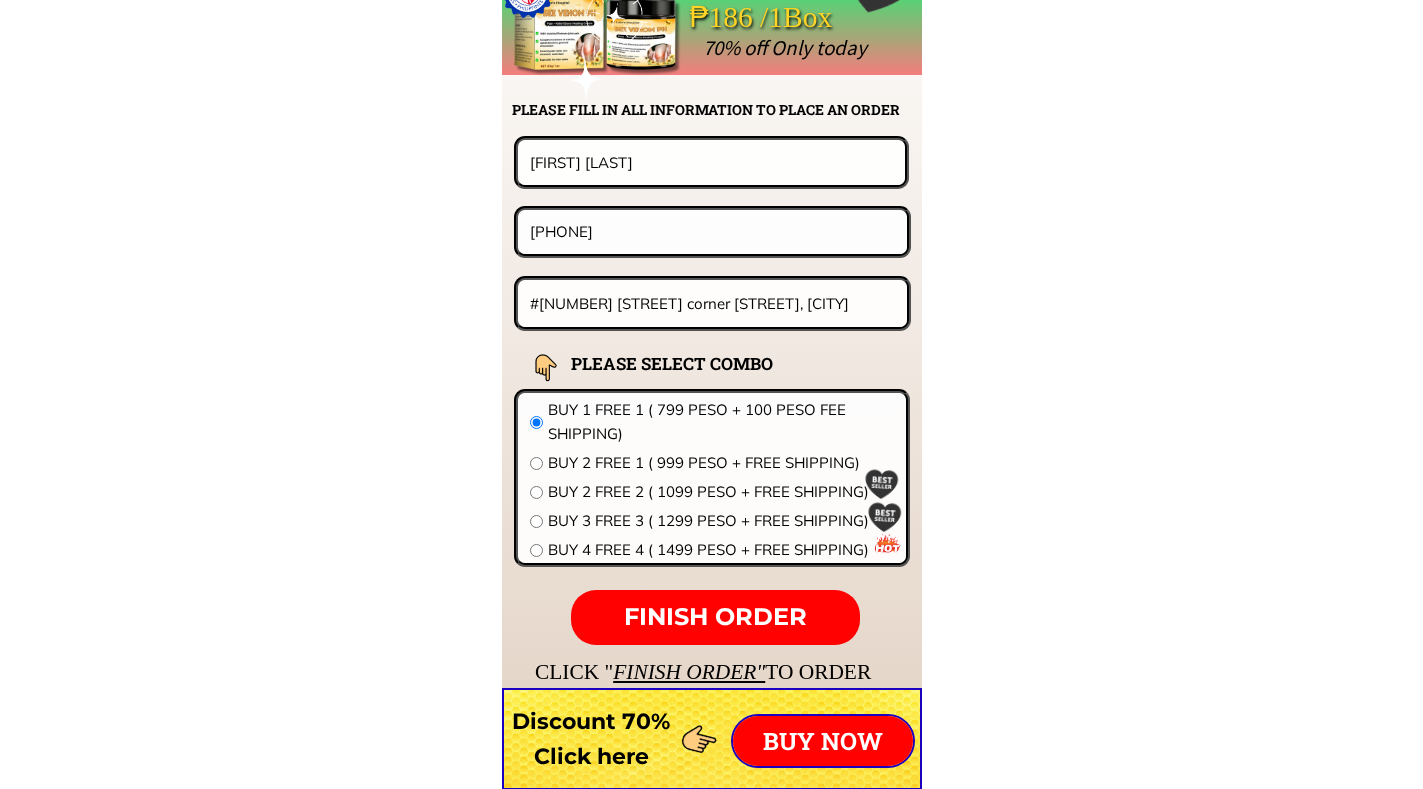 scroll, scrollTop: 15691, scrollLeft: 0, axis: vertical 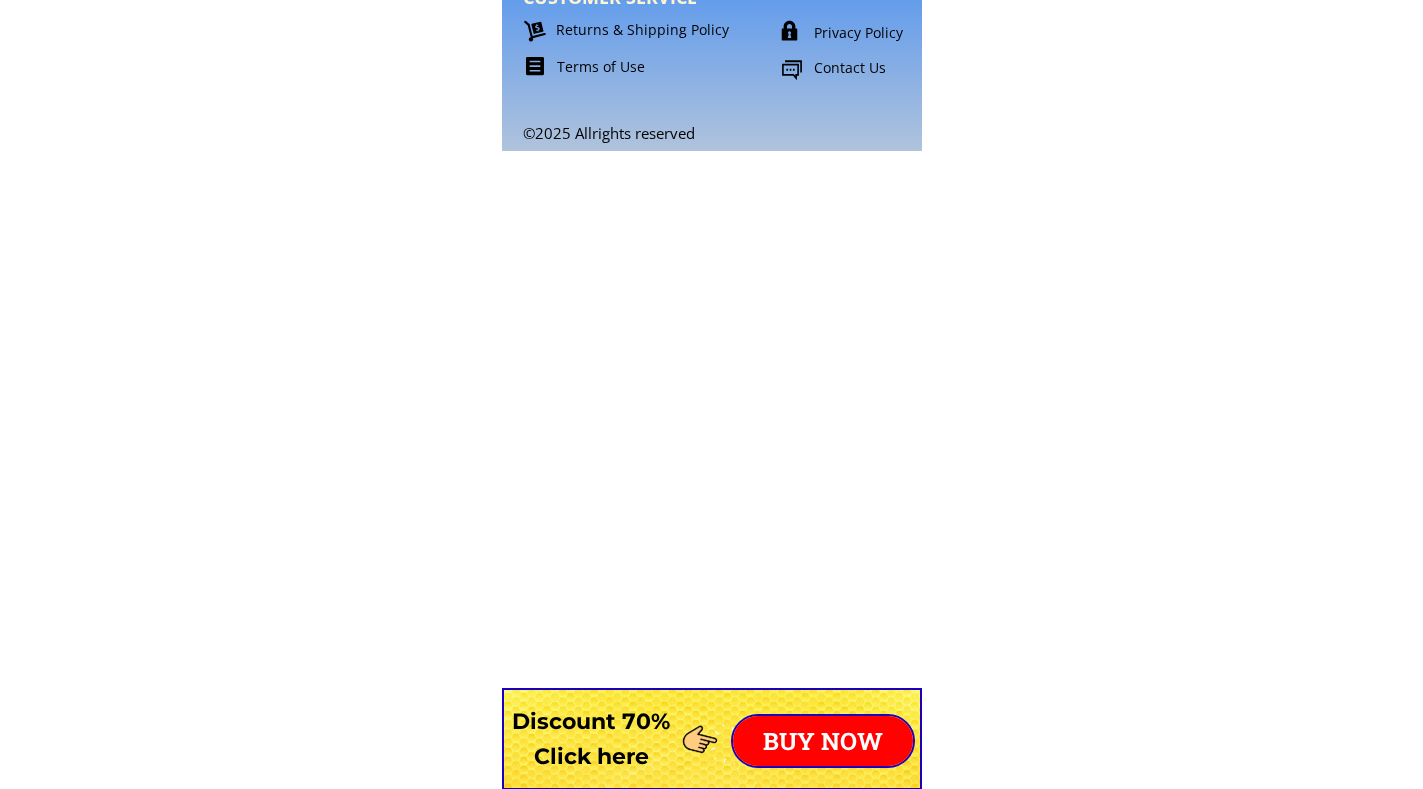 click on "BUY NOW" at bounding box center (823, 741) 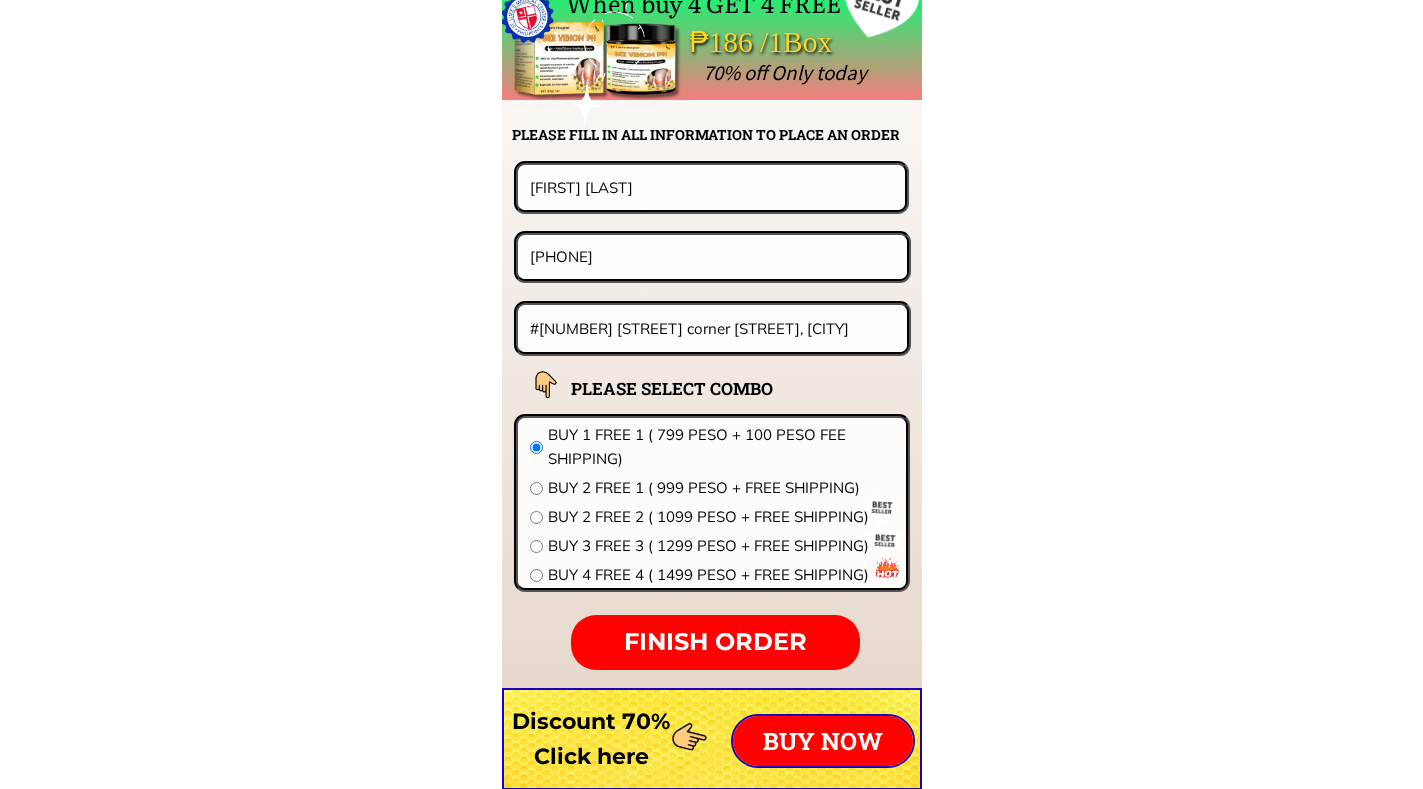 scroll, scrollTop: 15691, scrollLeft: 0, axis: vertical 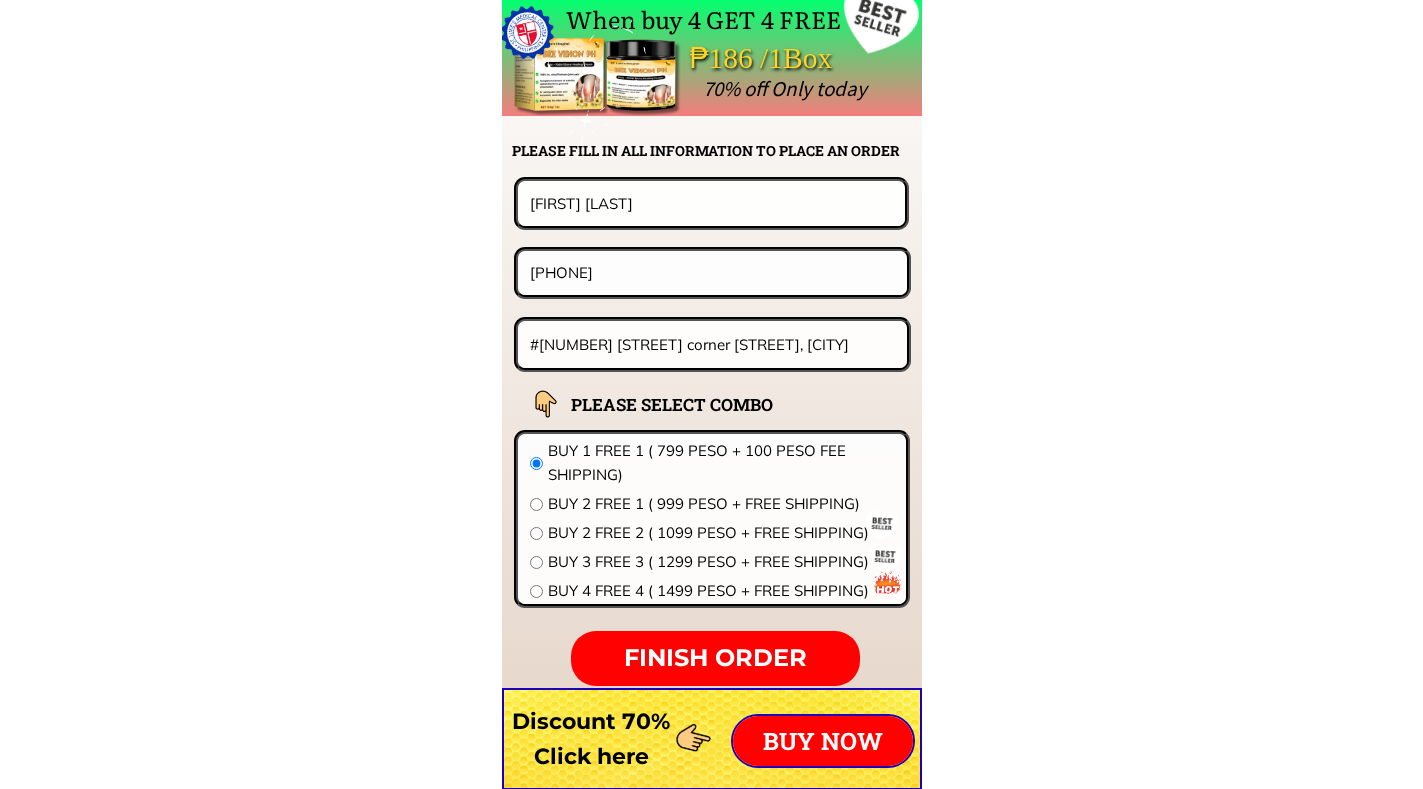 click at bounding box center (536, 504) 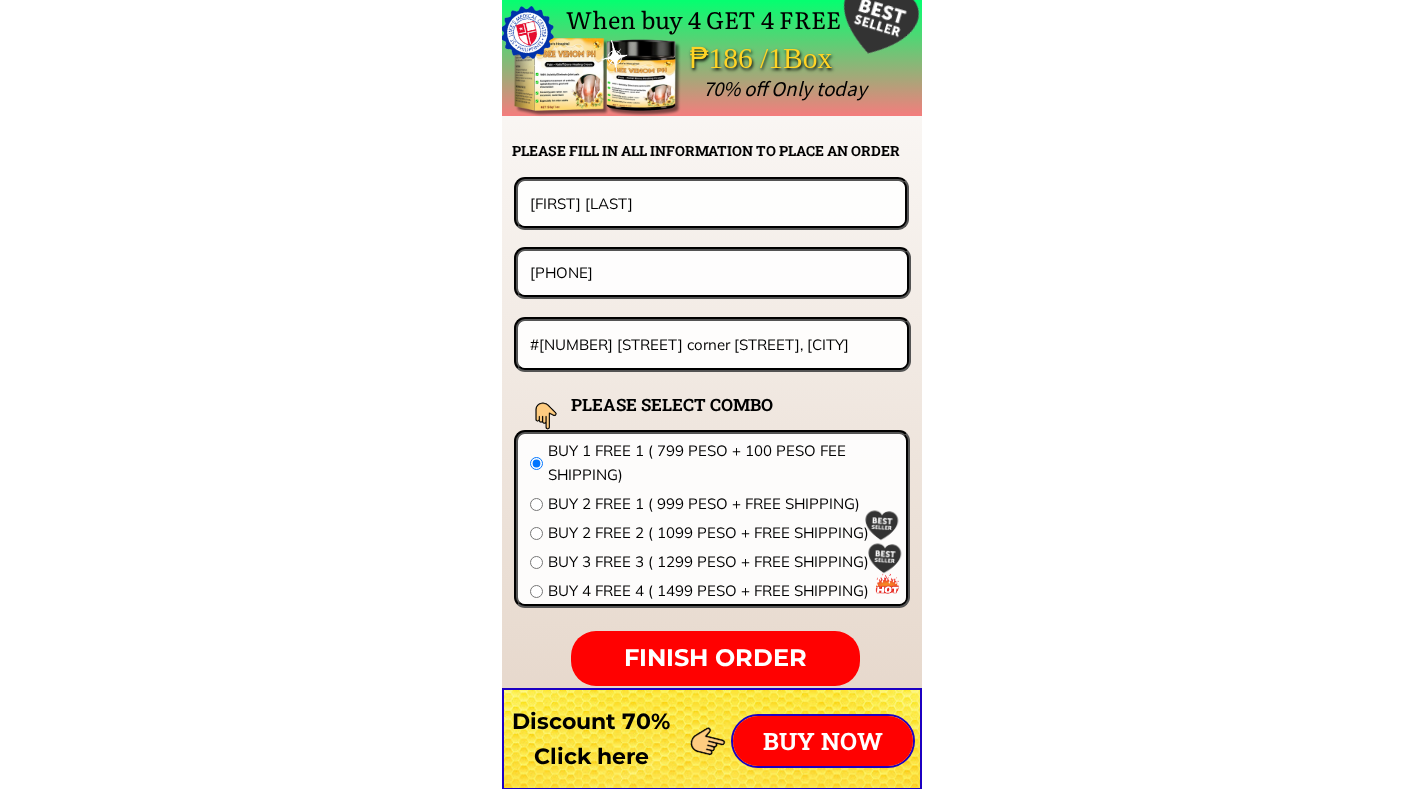 radio on "true" 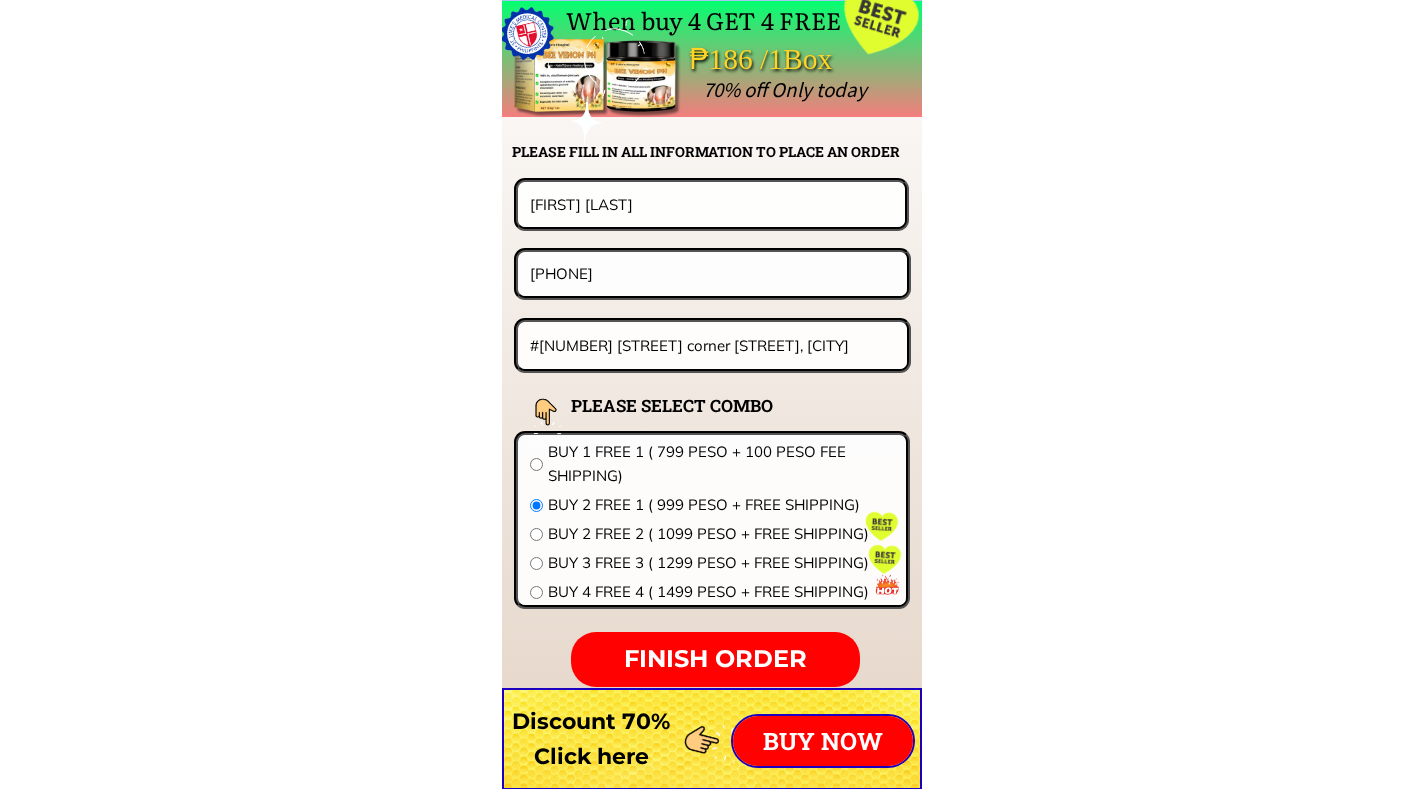 scroll, scrollTop: 15691, scrollLeft: 0, axis: vertical 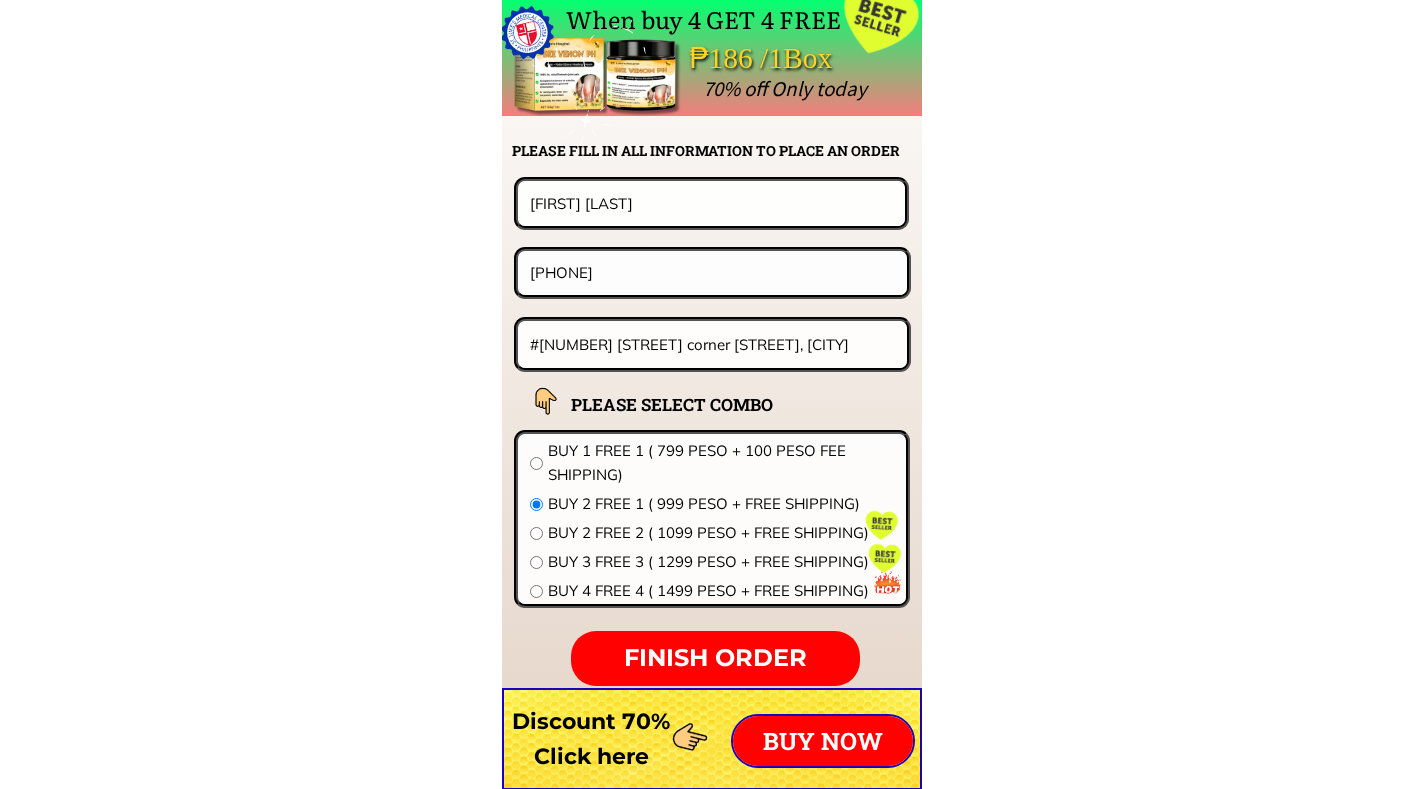 click at bounding box center [536, 533] 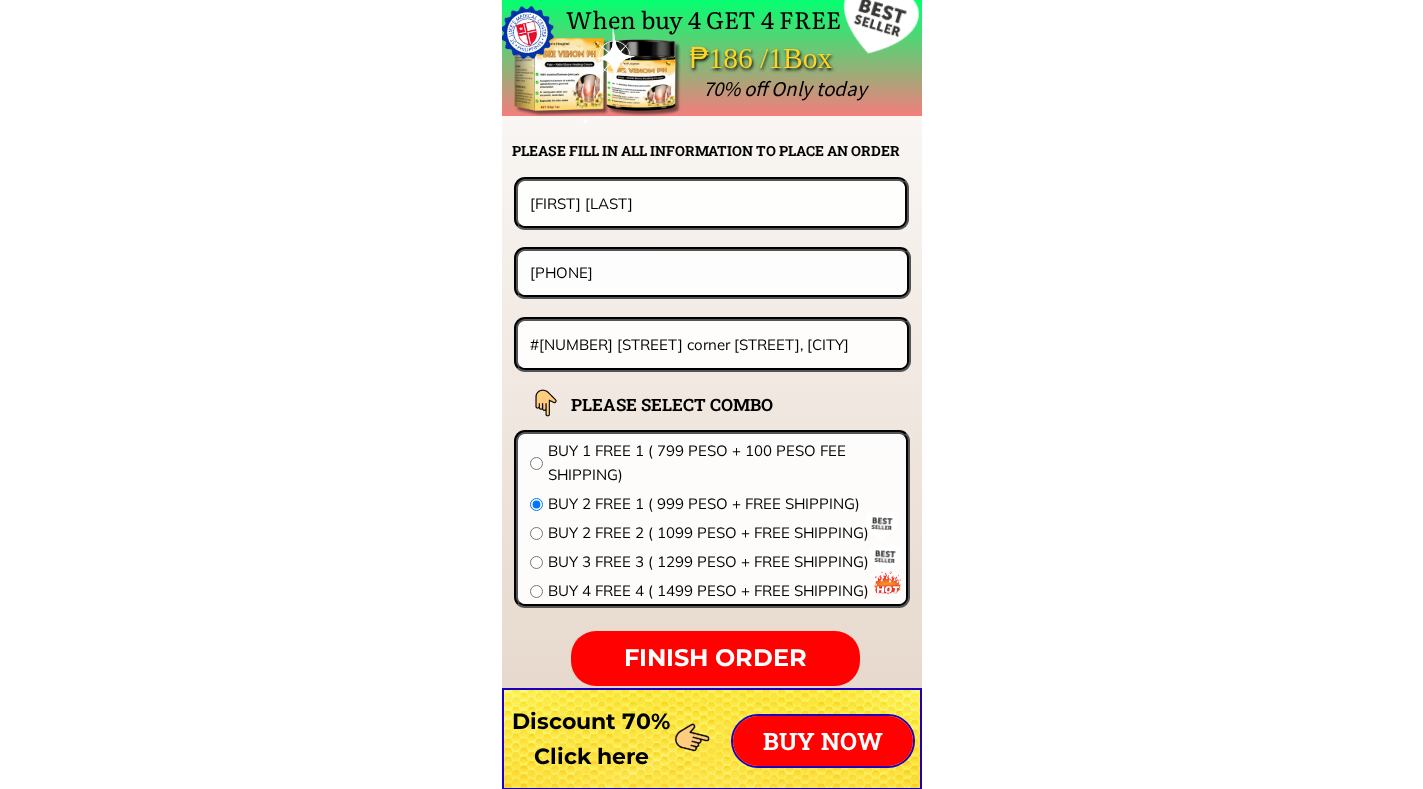 radio on "true" 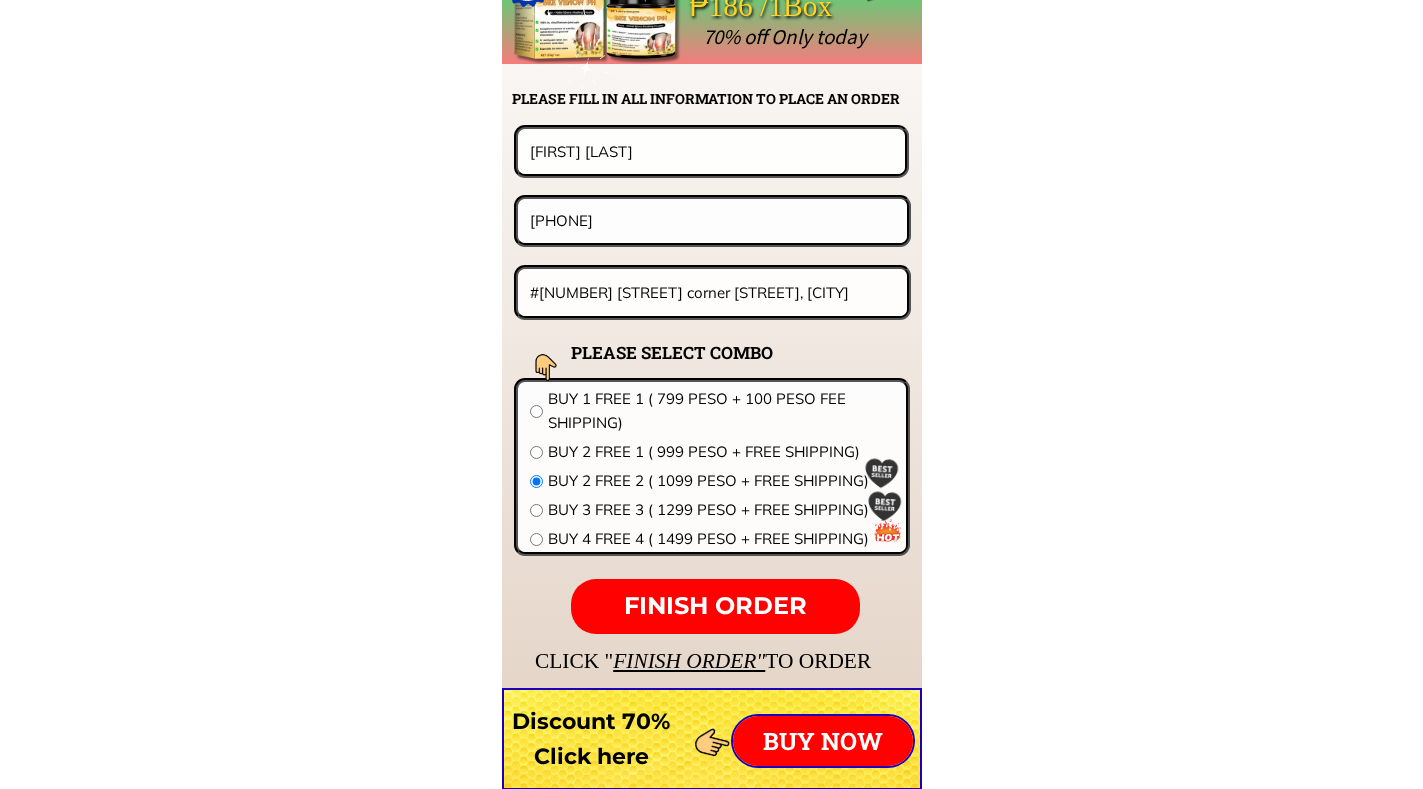 scroll, scrollTop: 15691, scrollLeft: 0, axis: vertical 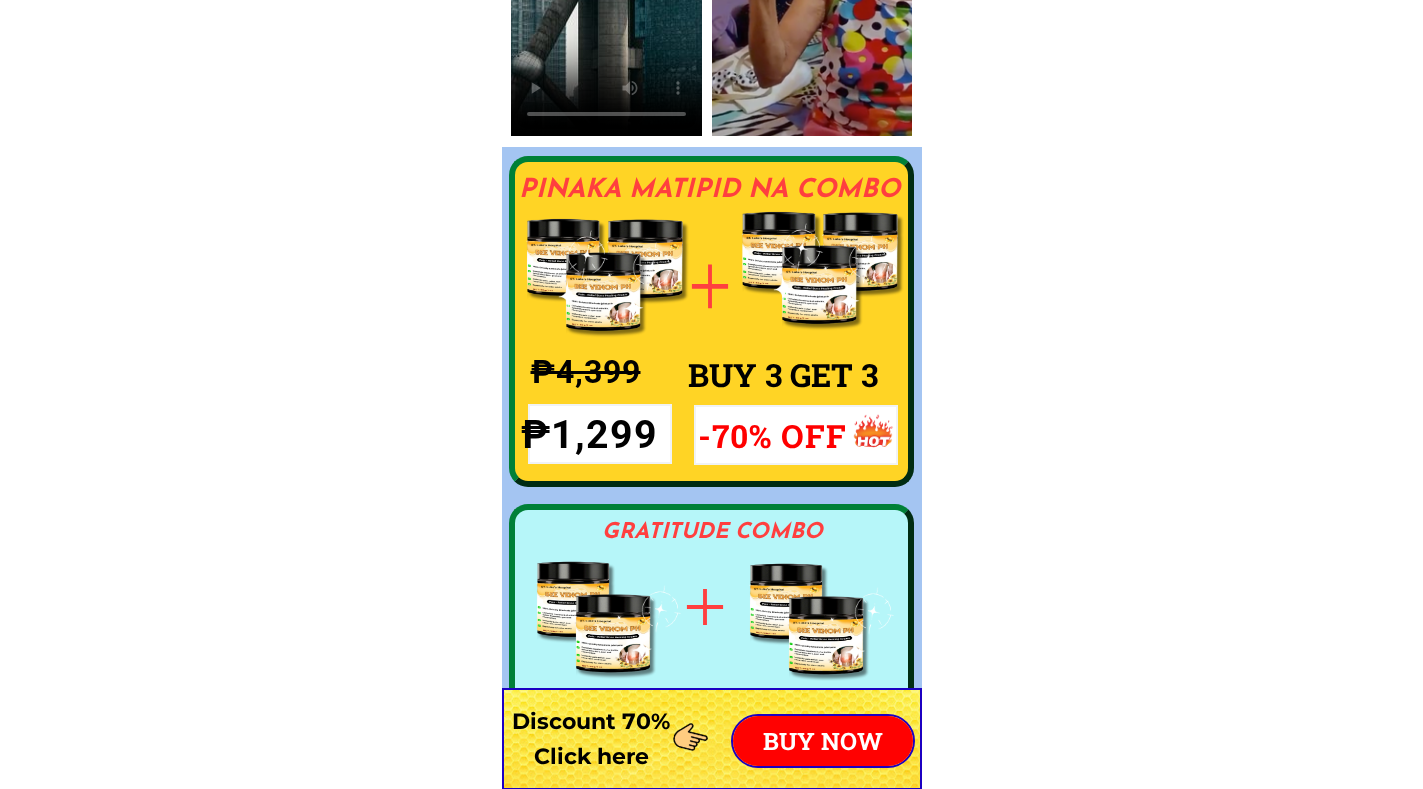 click on "BUY NOW" at bounding box center (823, 741) 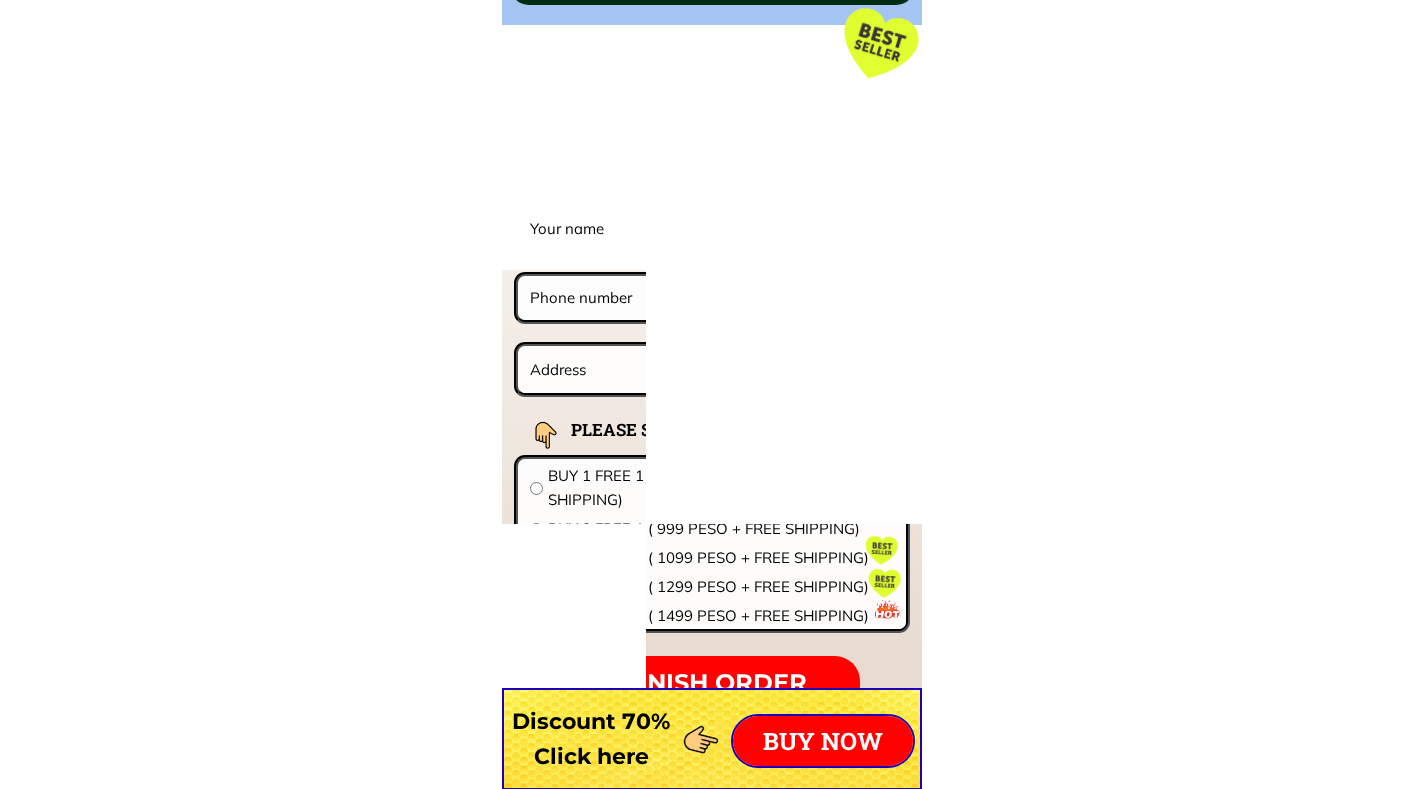 scroll, scrollTop: 15691, scrollLeft: 0, axis: vertical 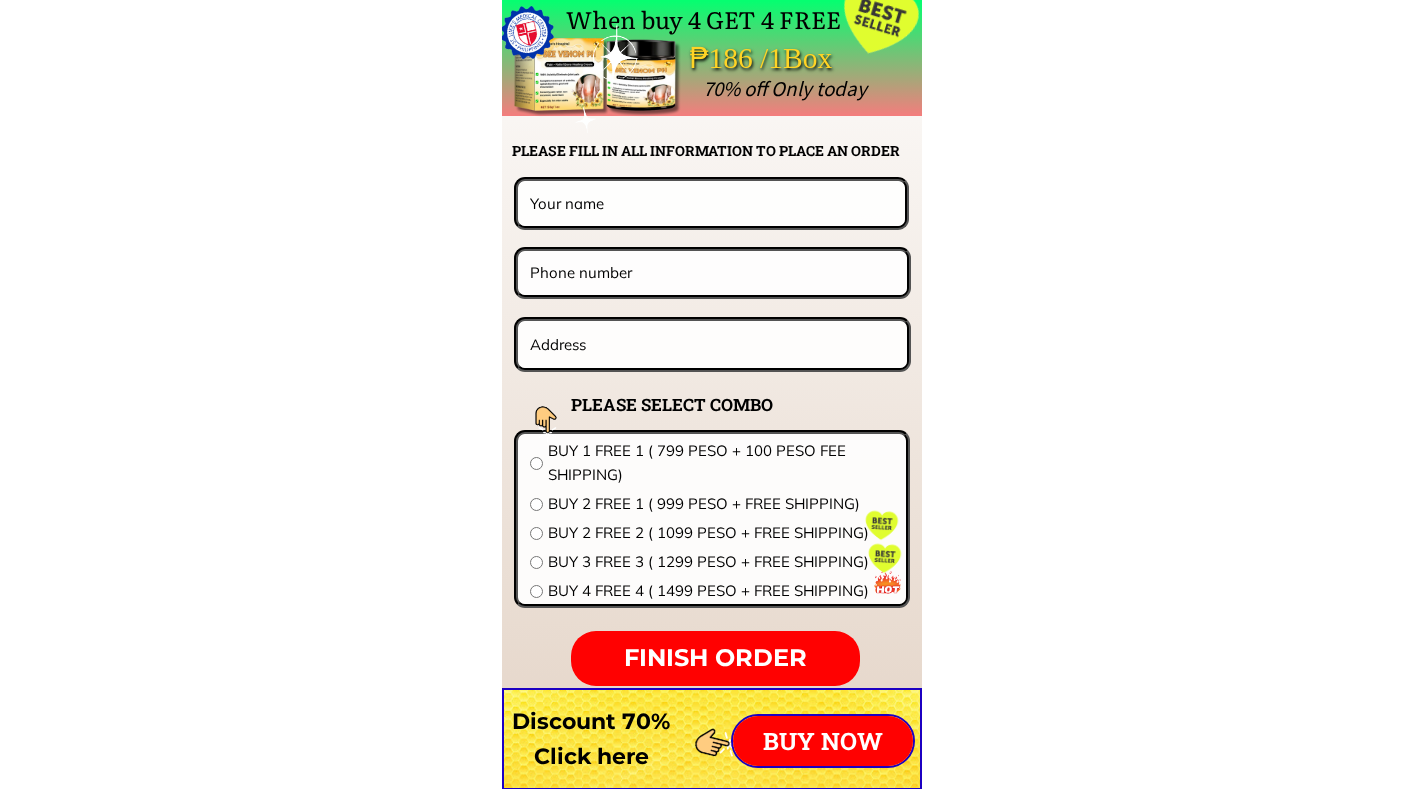 click at bounding box center (536, 504) 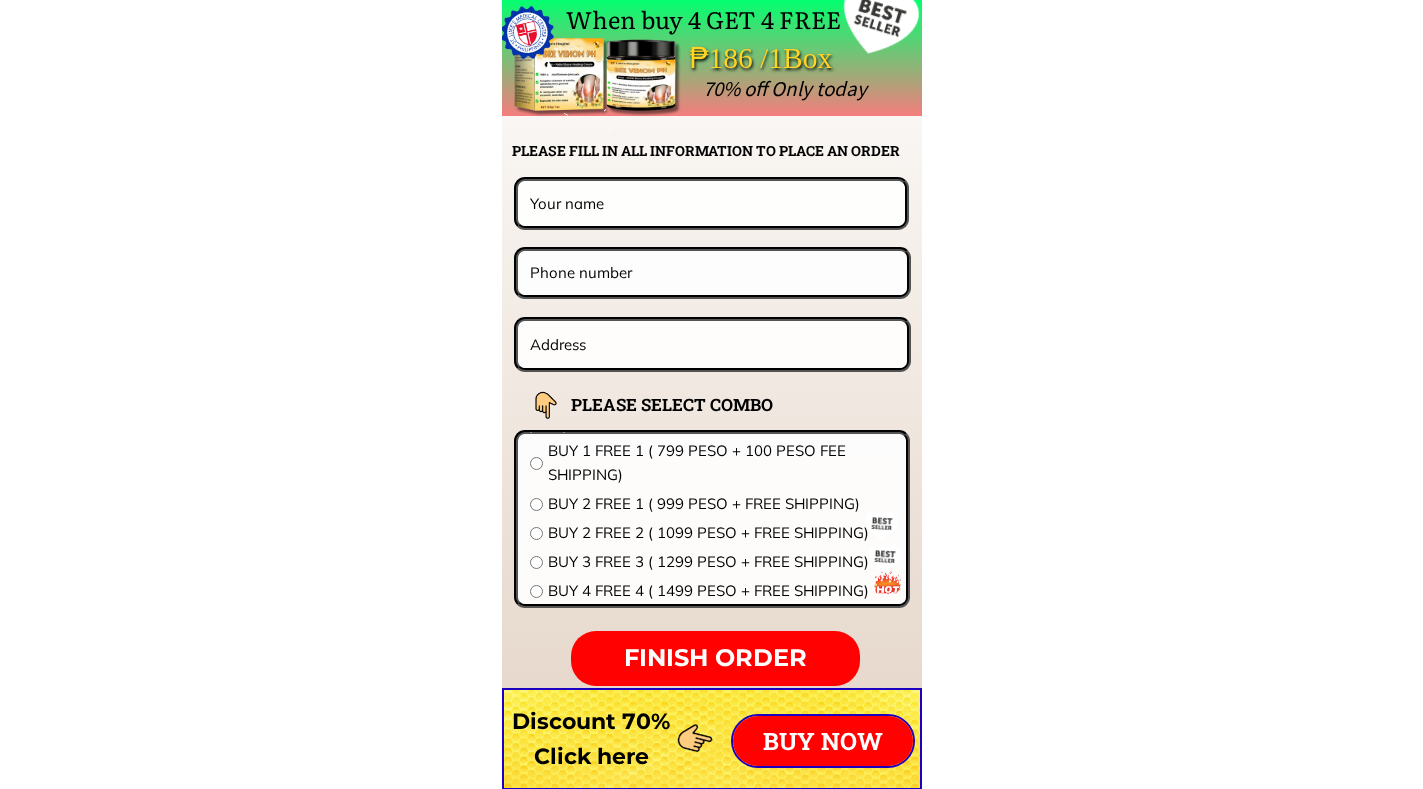 radio on "true" 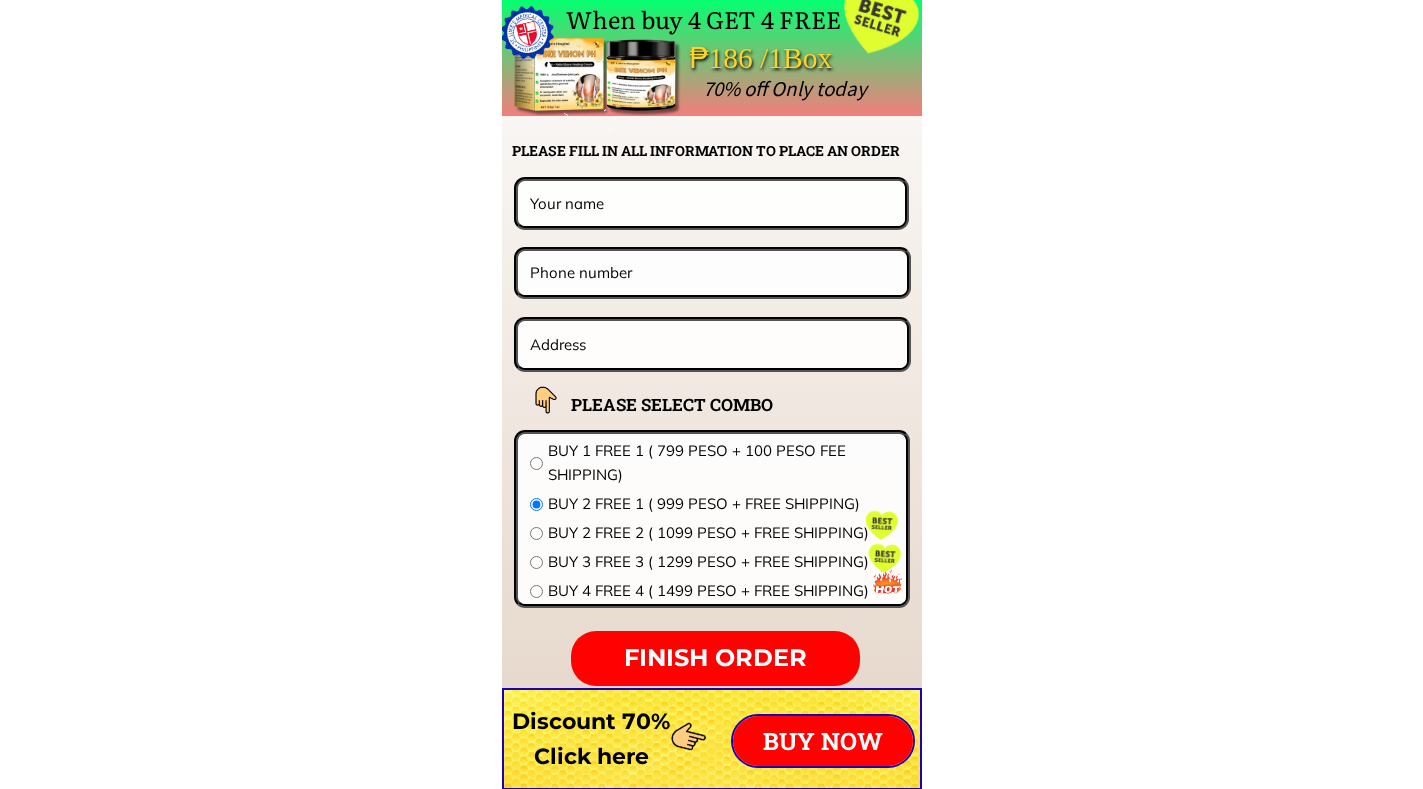 click at bounding box center (536, 533) 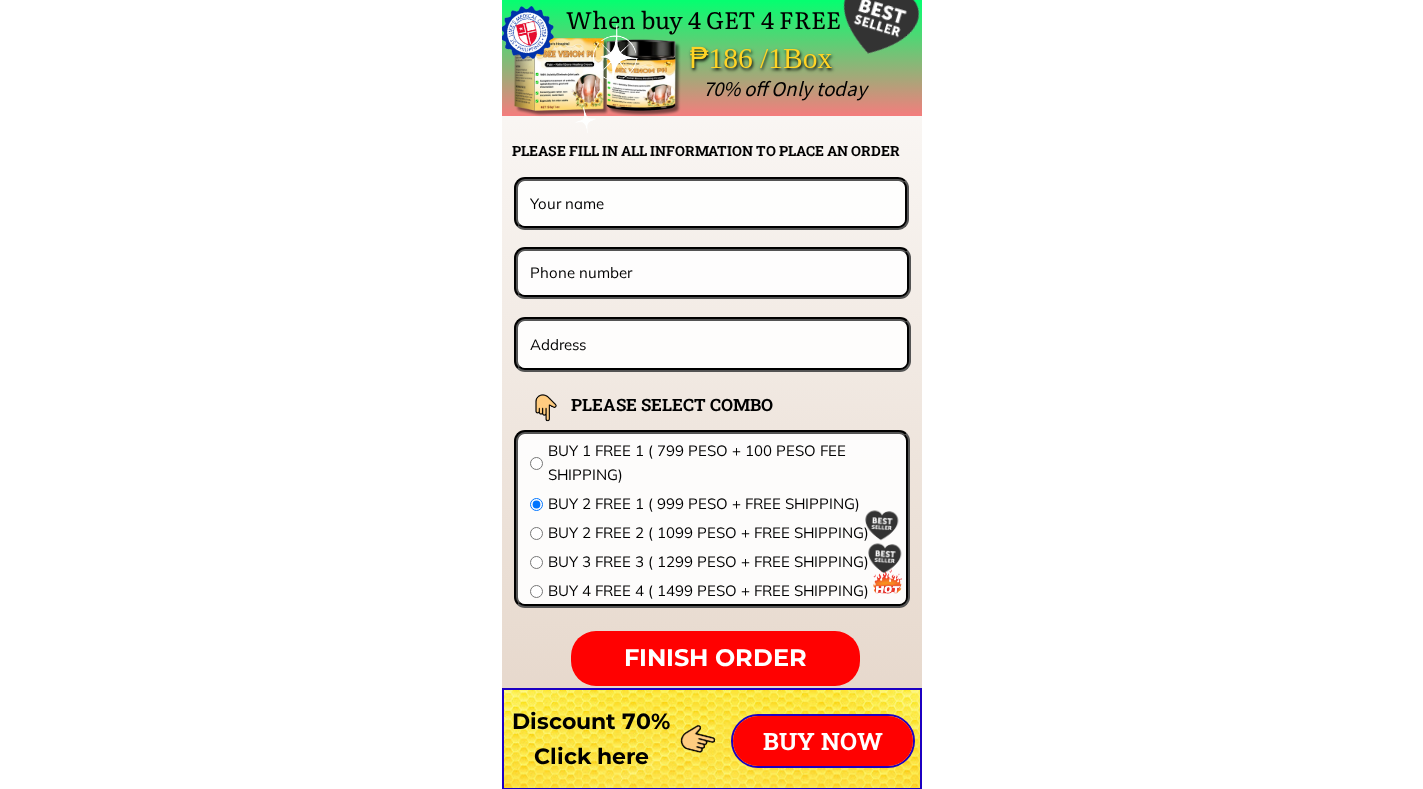 radio on "true" 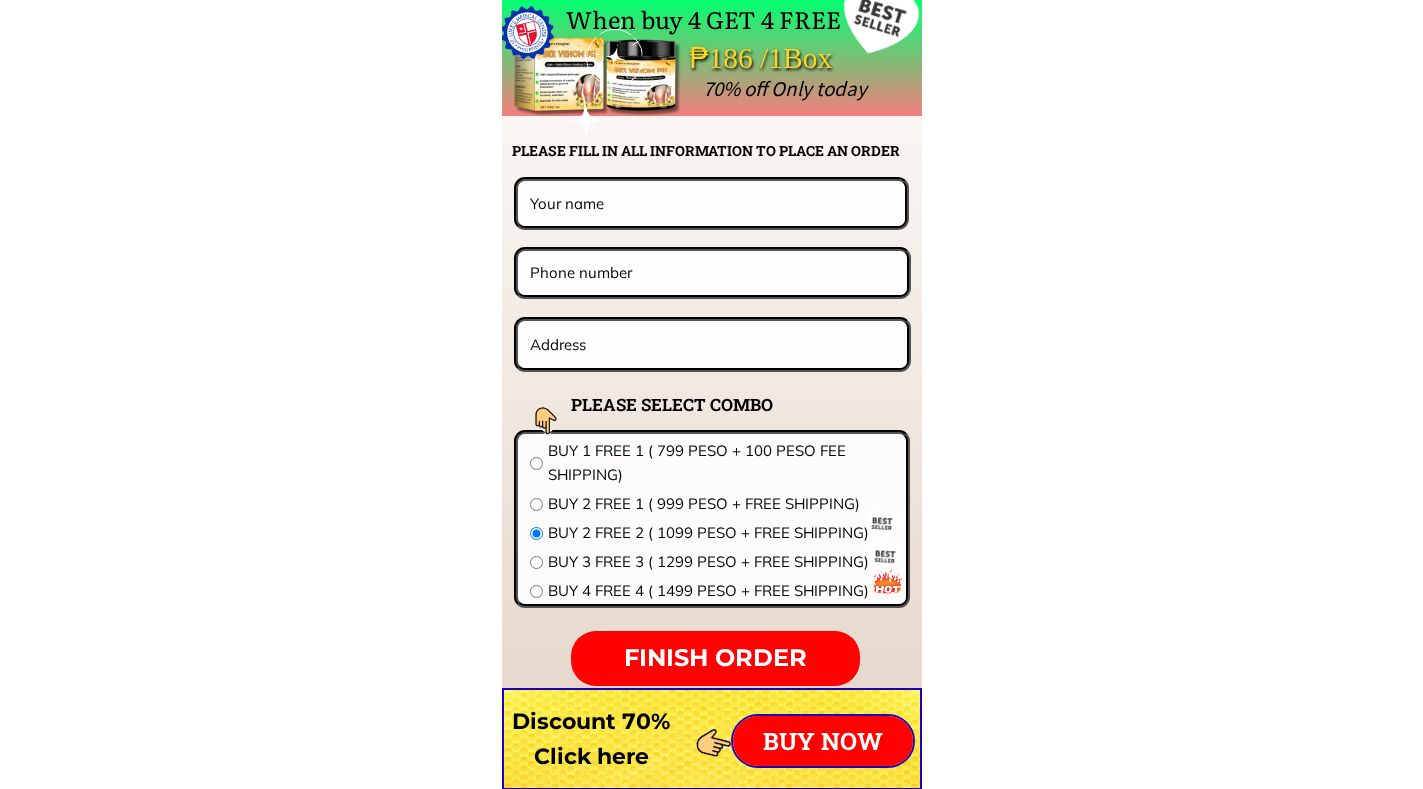 click at bounding box center [711, 203] 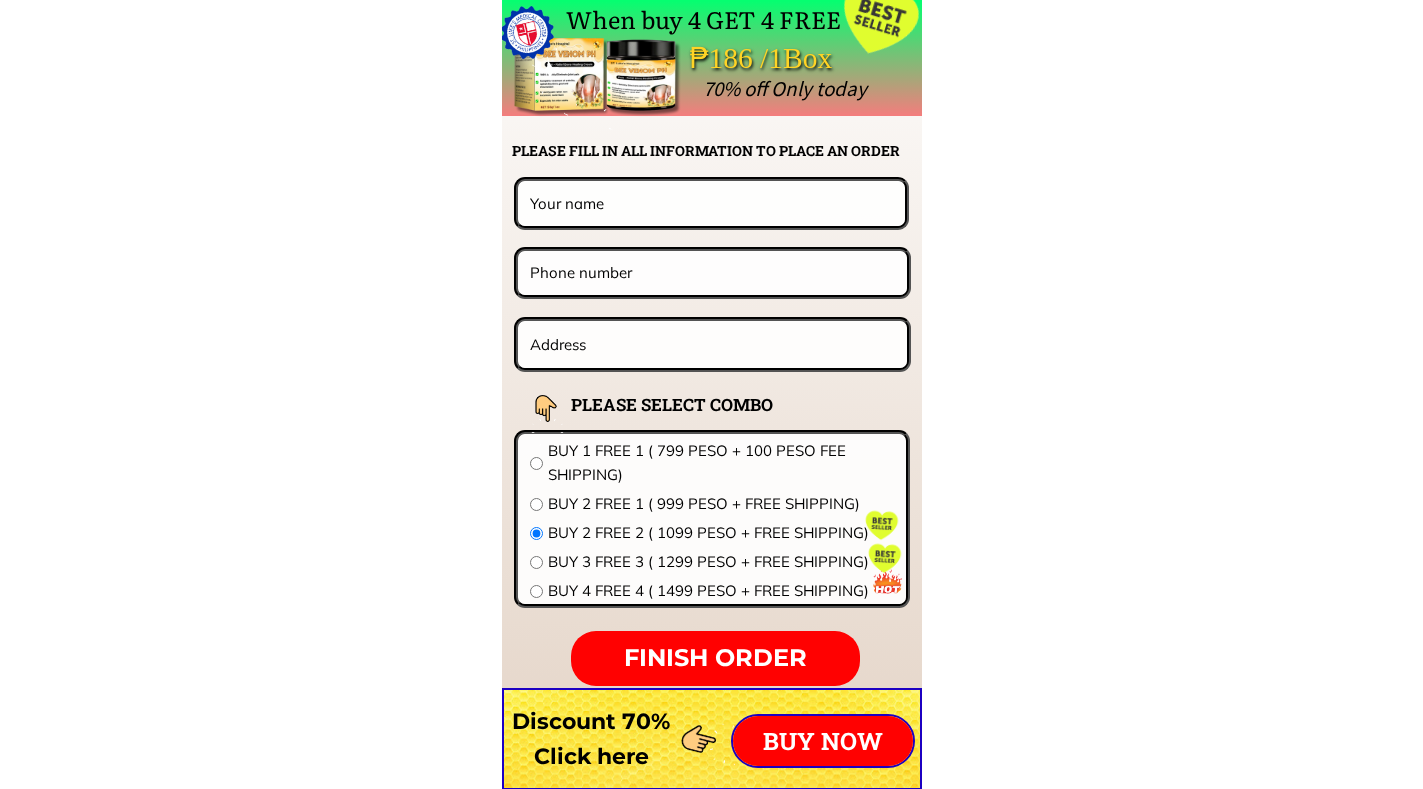 type on "[FIRST] [LAST]" 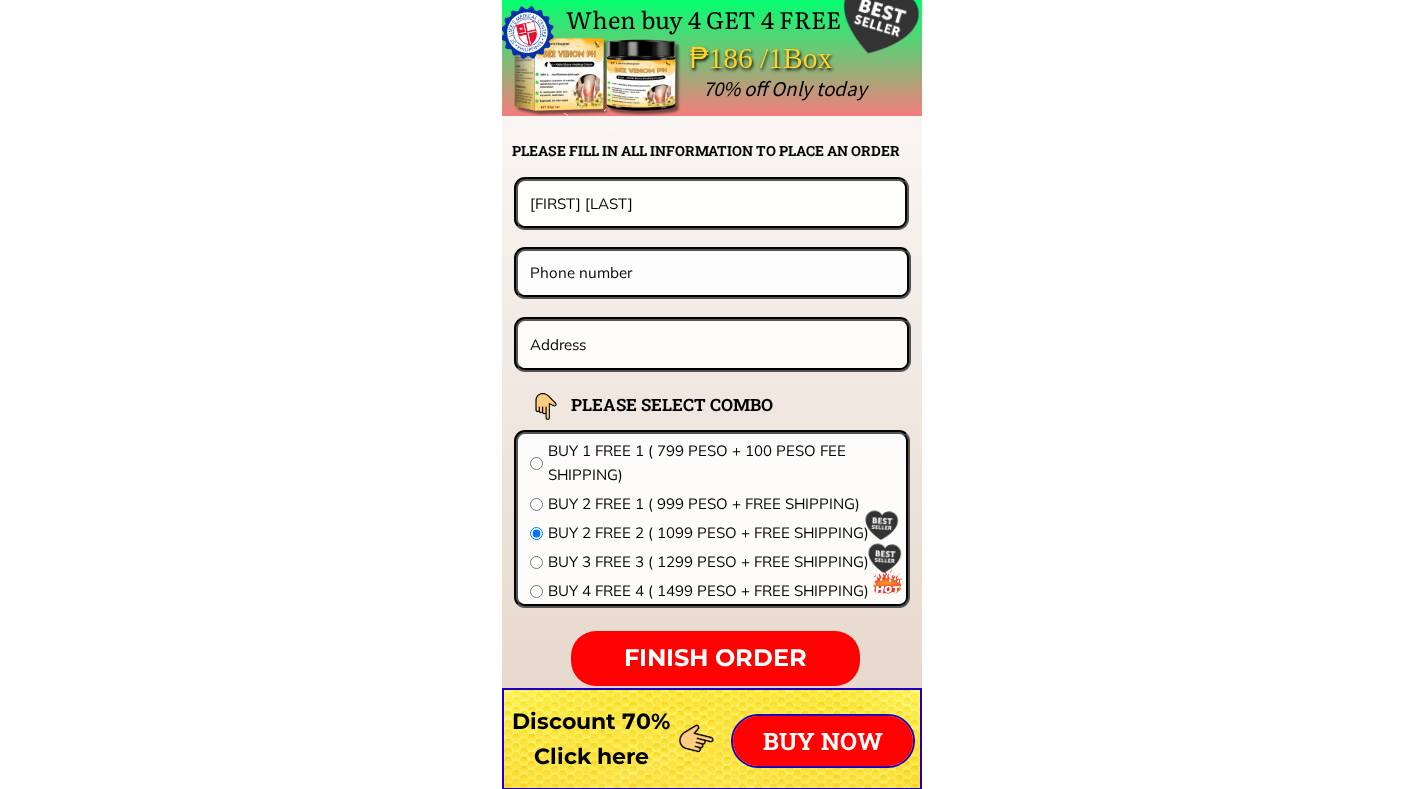 type on "[PHONE]" 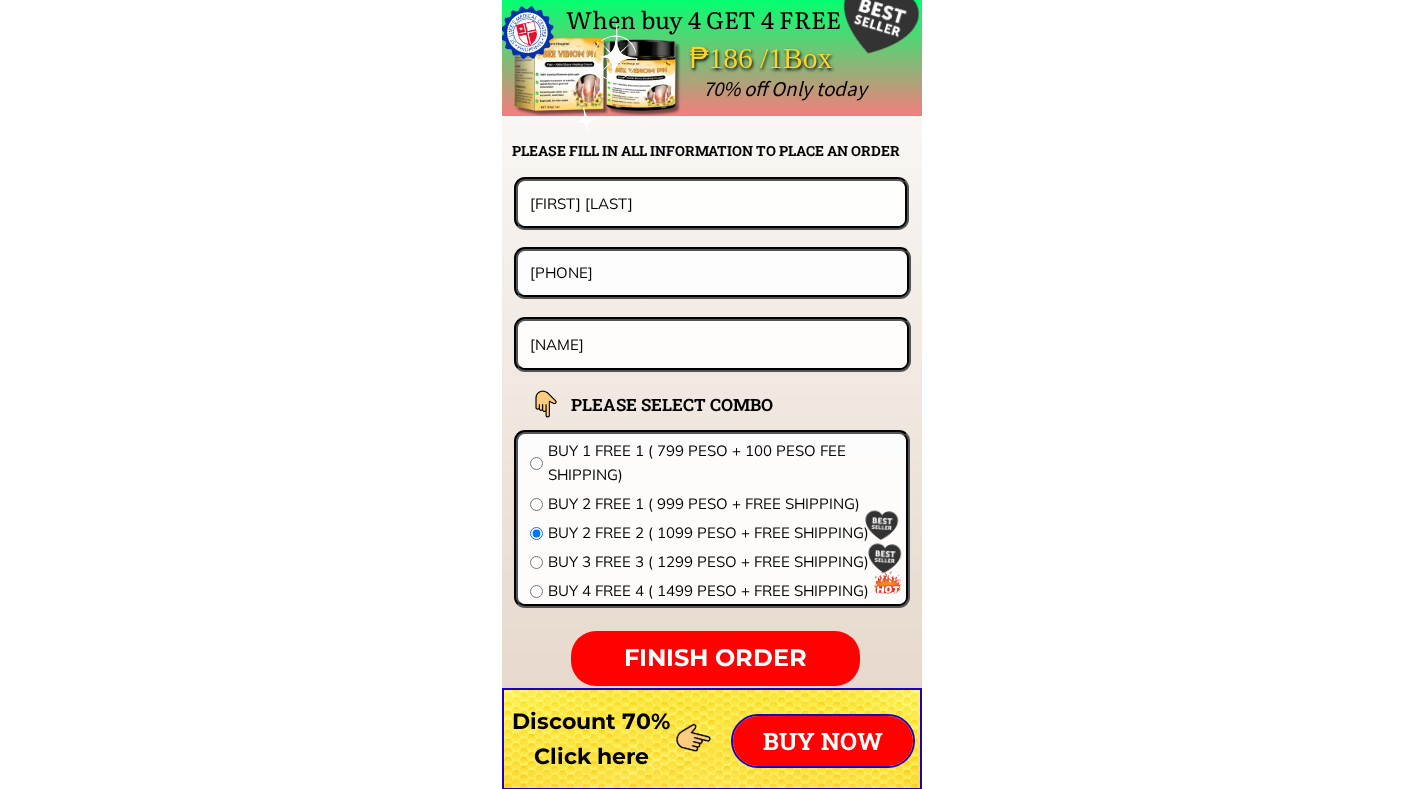 click on "[CITY]" at bounding box center (713, 344) 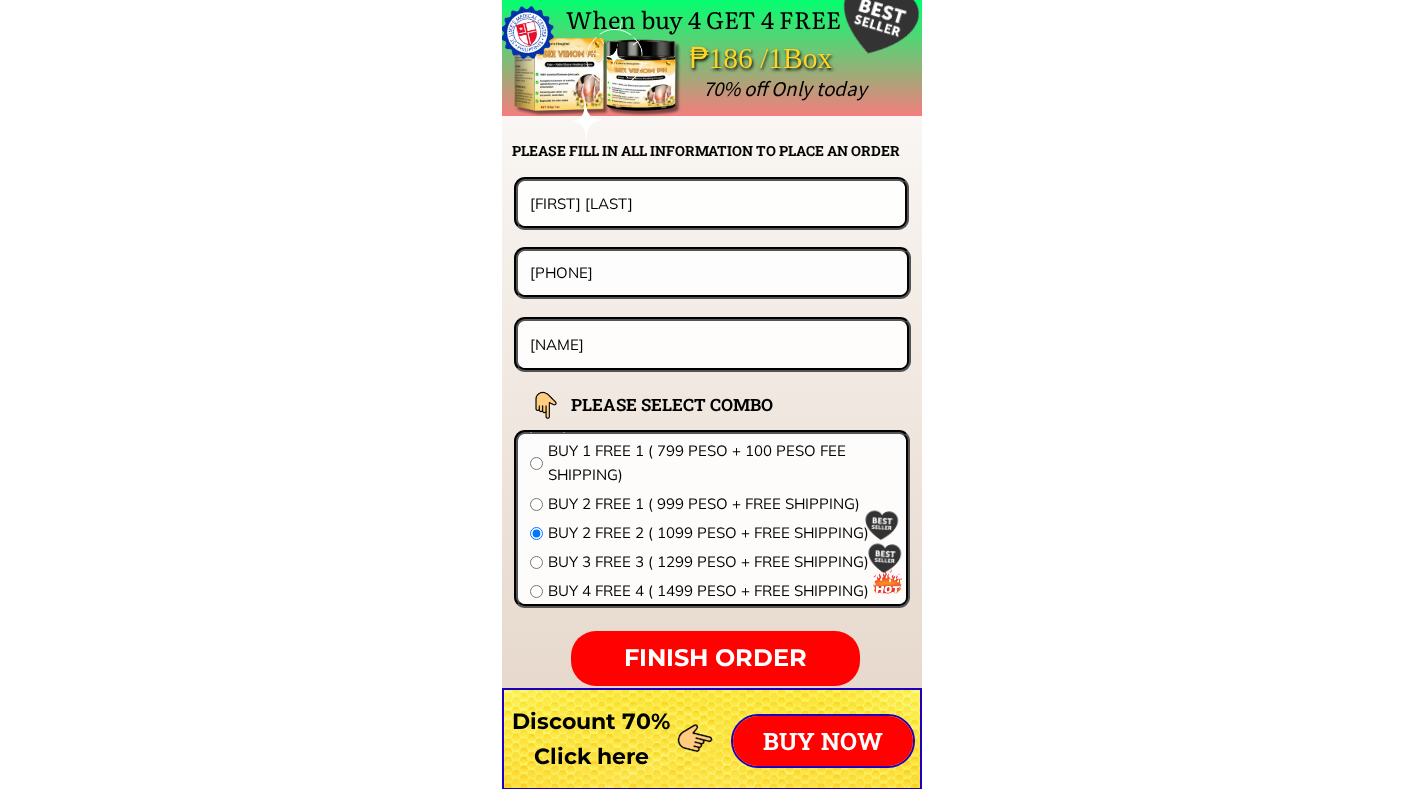 drag, startPoint x: 610, startPoint y: 346, endPoint x: 445, endPoint y: 360, distance: 165.59288 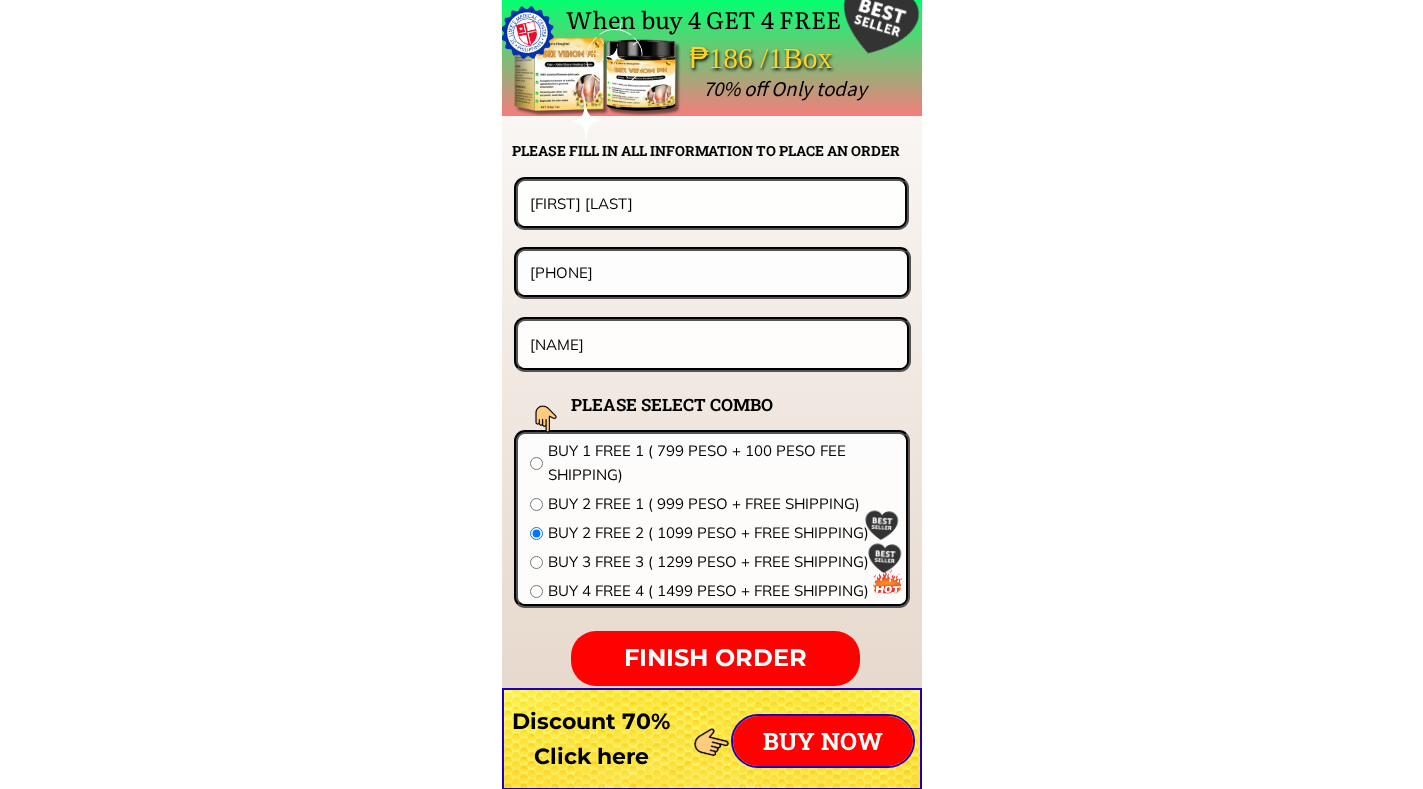 click on "Sertipikadong ligtas ng Kagawaran ng Kalusugan ng Pilipinas at FDA. Mabilis na lunas sa pananakit sa loob lamang ng 5 minuto Napakabisa, walang nasusunog, walang side effect New generation joint pain treatment cream from St. Luke's Hospital Paraan upang makilala ang orihinal na produkto Please Note Tanging ang orihinal na BEE VENOM lamang ang may nakasulat na " ST. Luke's Hospital "  At ang masa ay 50g – isang palatandaan na hindi maaaring pekein.  REAL ! FAKE     Mabilis na paggamot - walang pag-ulit ✅ Pananakit ng likod, leeg at balikat
✅ Pagkabulok, herniated disc
✅ Gout, osteoporosis, pamamanhid sa paa Ang BEE VENOM PH ay lisensyado at garantisado ayon sa mga pamantayan ng FDA at GMP Ang natural na tambalang ito ay mayaman sa biologically active substances na nag-aalok ng maraming benepisyo para sa magkasanib na kalusugan Bee Venom Filtrate: Ang Natural na Powerhouse para sa Arthritis Relief - Mga Anti-inflammatory at Analgesic Effects: Pangunahing Aktibong Sahog: Melittin - Ang  gout" at bounding box center [711, -6396] 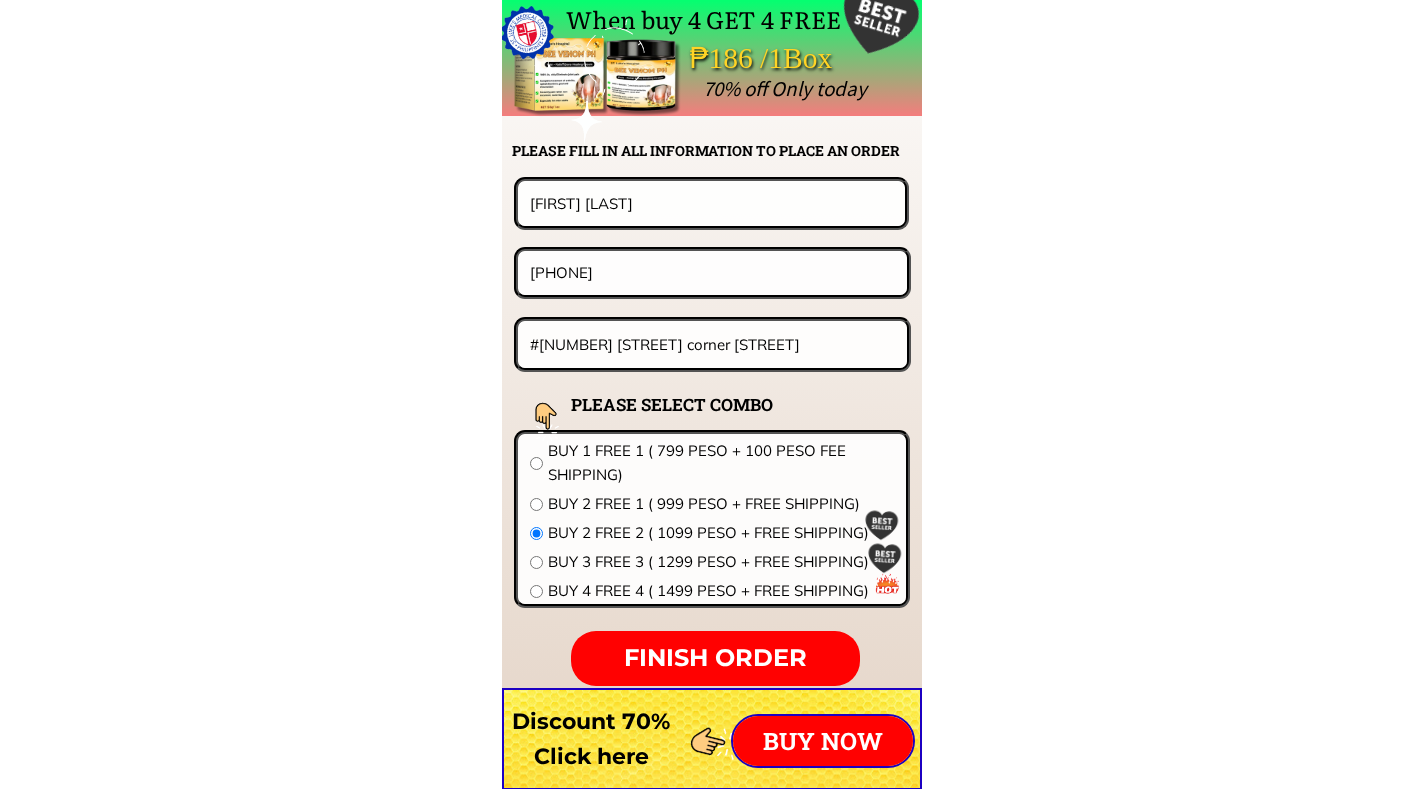 click on "#[NUMBER] [STREET] corner [STREET], [CITY]" at bounding box center (713, 344) 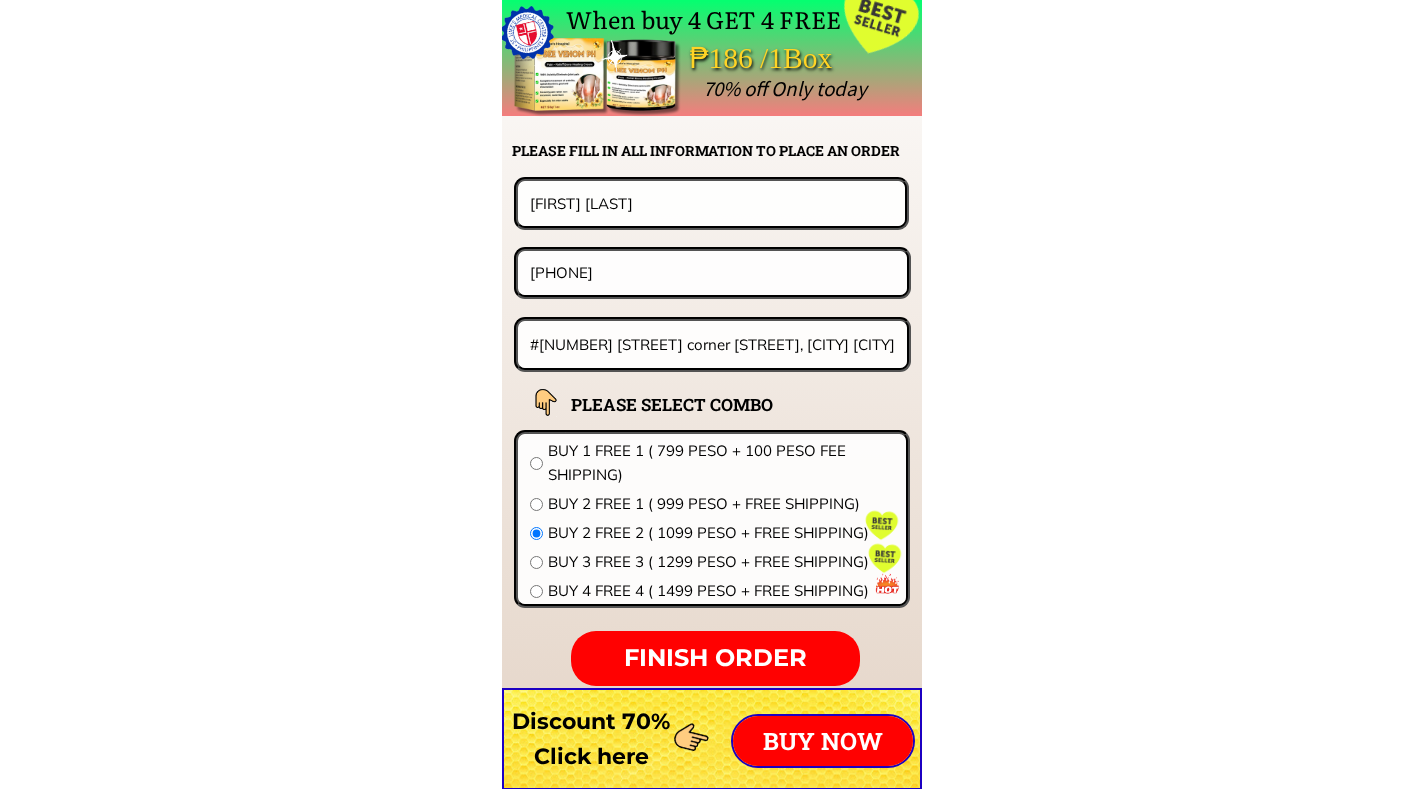 scroll, scrollTop: 0, scrollLeft: 48, axis: horizontal 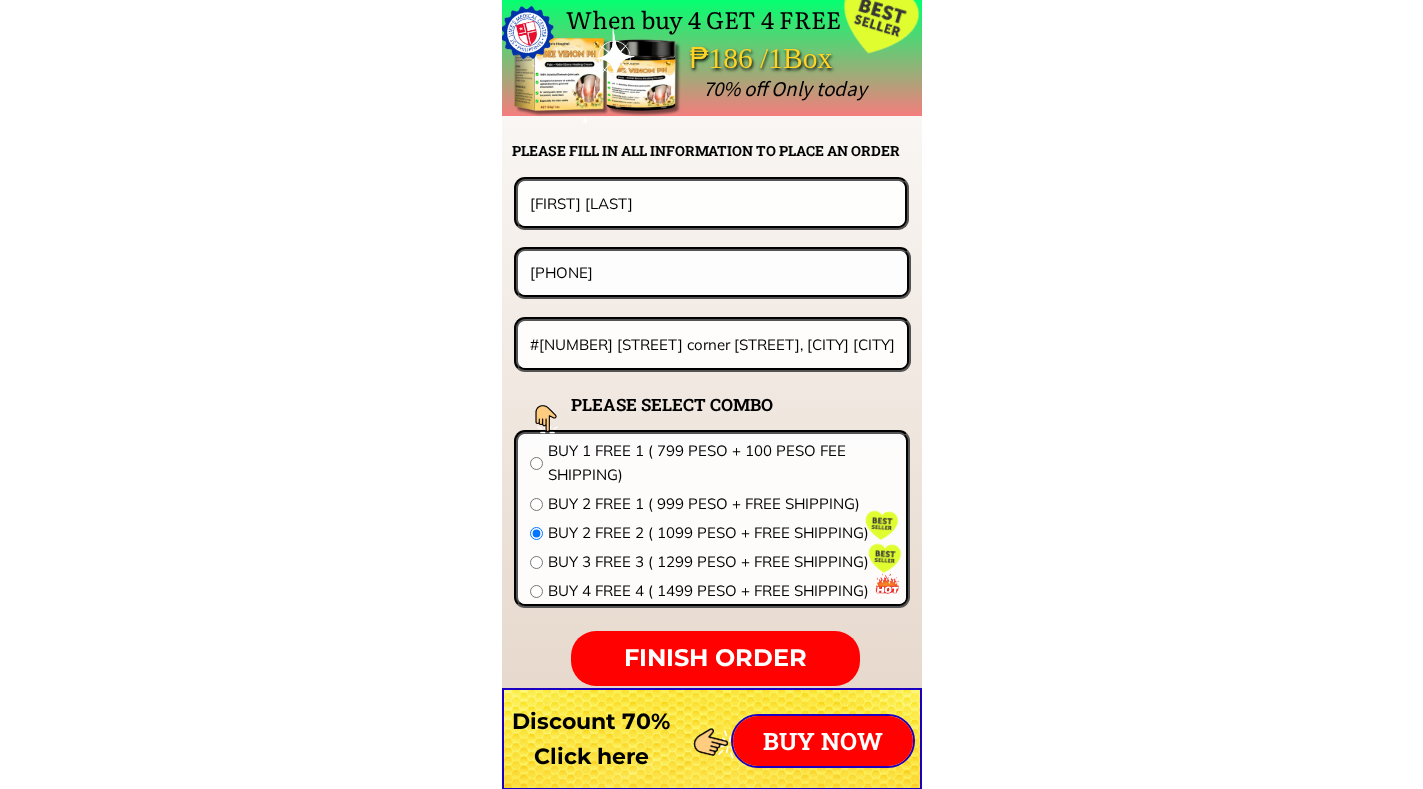 type on "#[NUMBER] [STREET] corner [STREET], [CITY]" 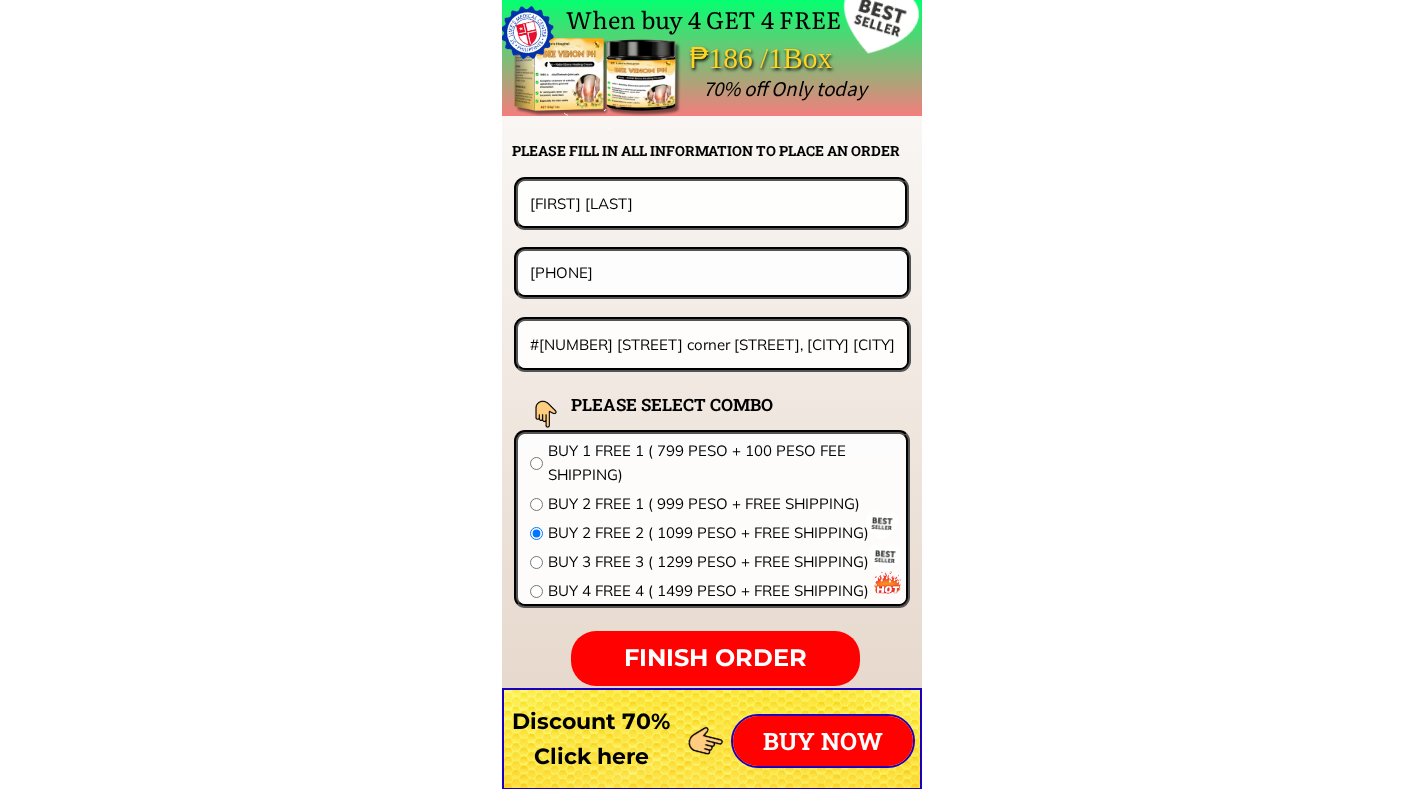 click on "[PHONE]" at bounding box center [712, 272] 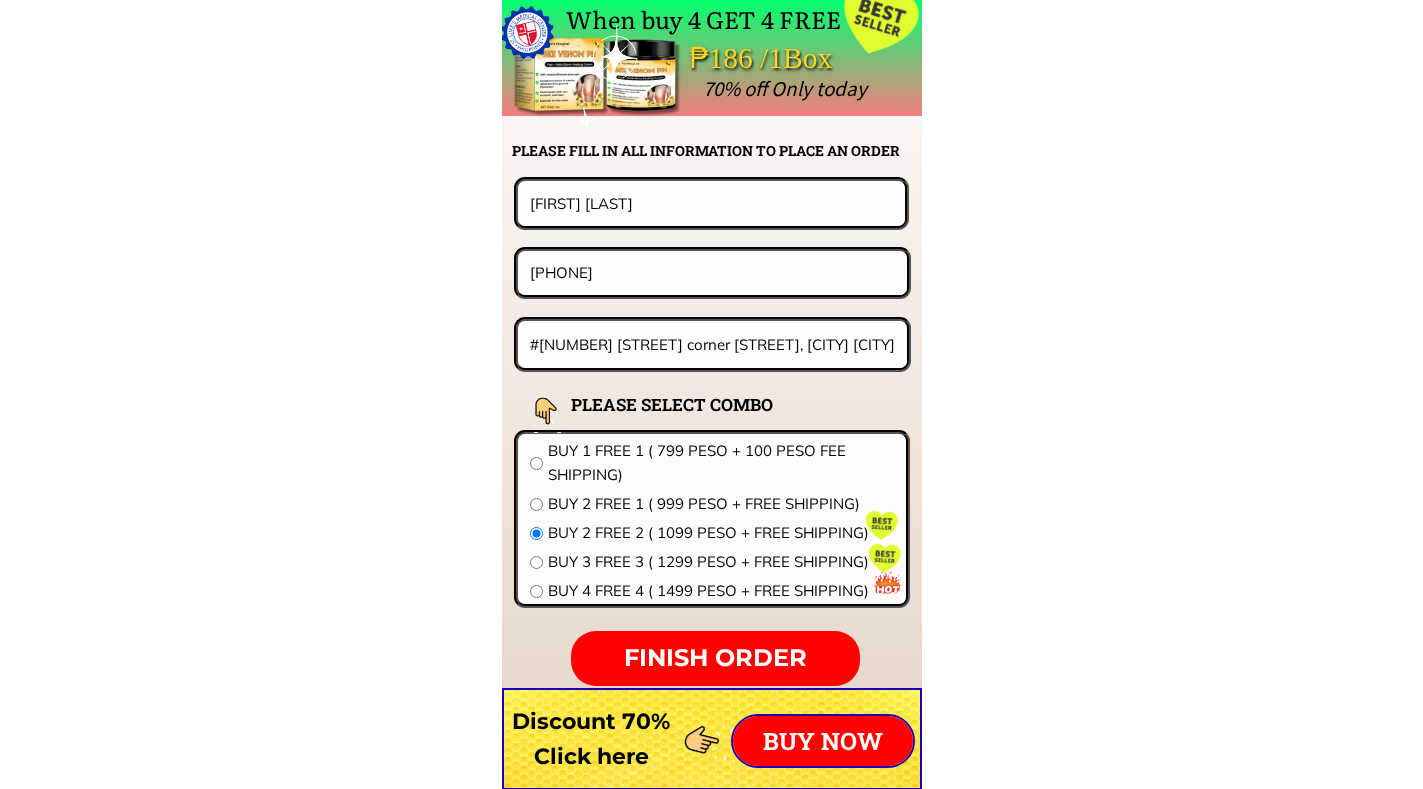 scroll, scrollTop: 0, scrollLeft: 0, axis: both 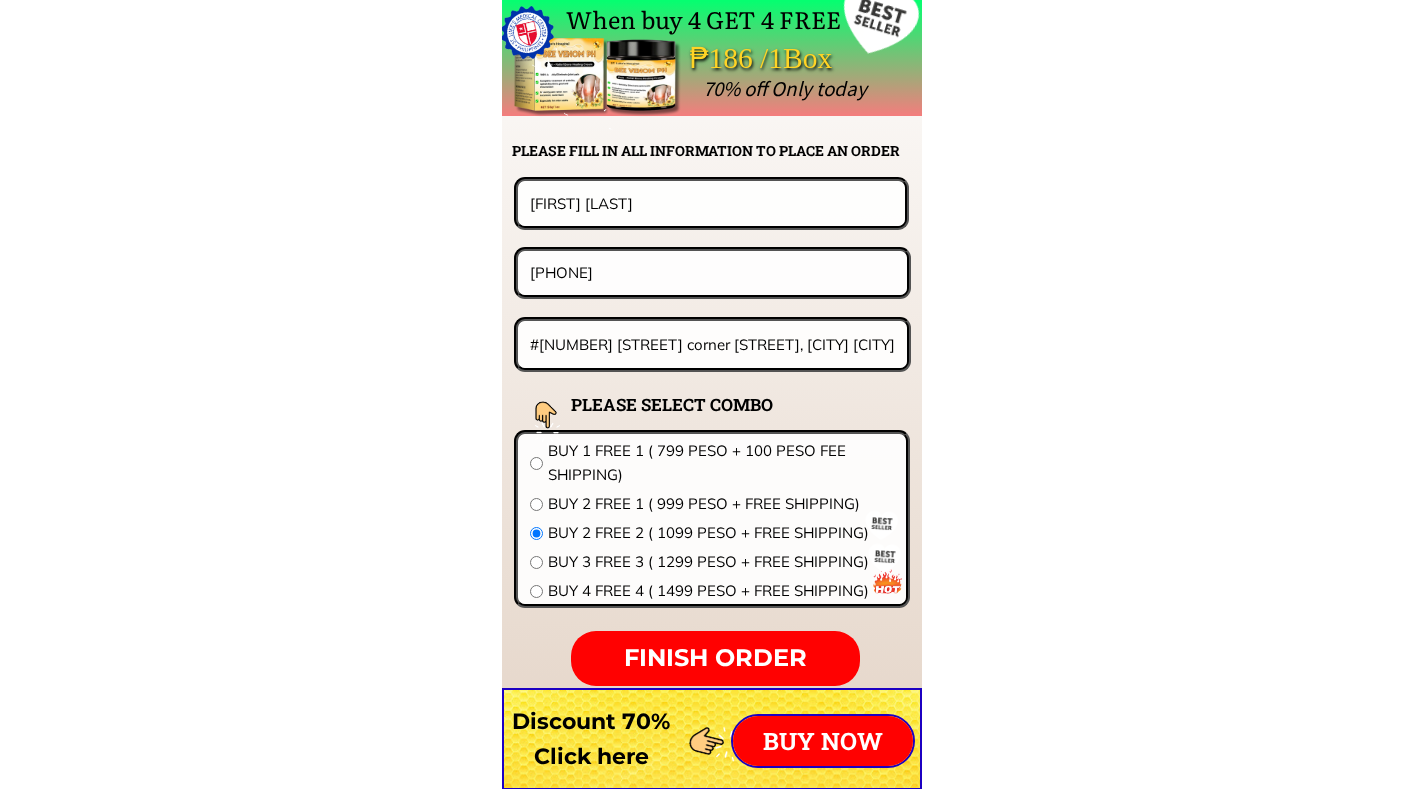 click on "[PHONE]" at bounding box center [712, 272] 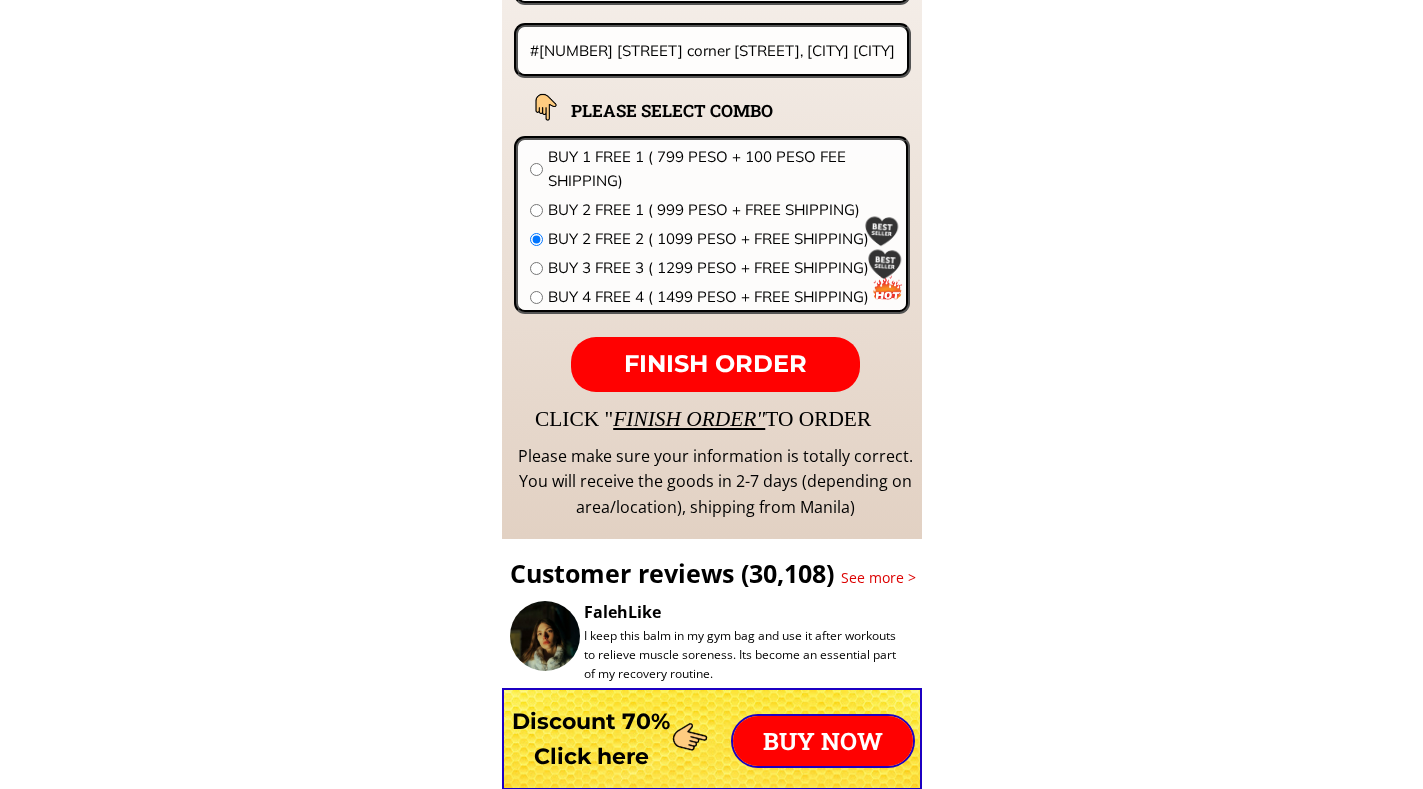scroll, scrollTop: 15991, scrollLeft: 0, axis: vertical 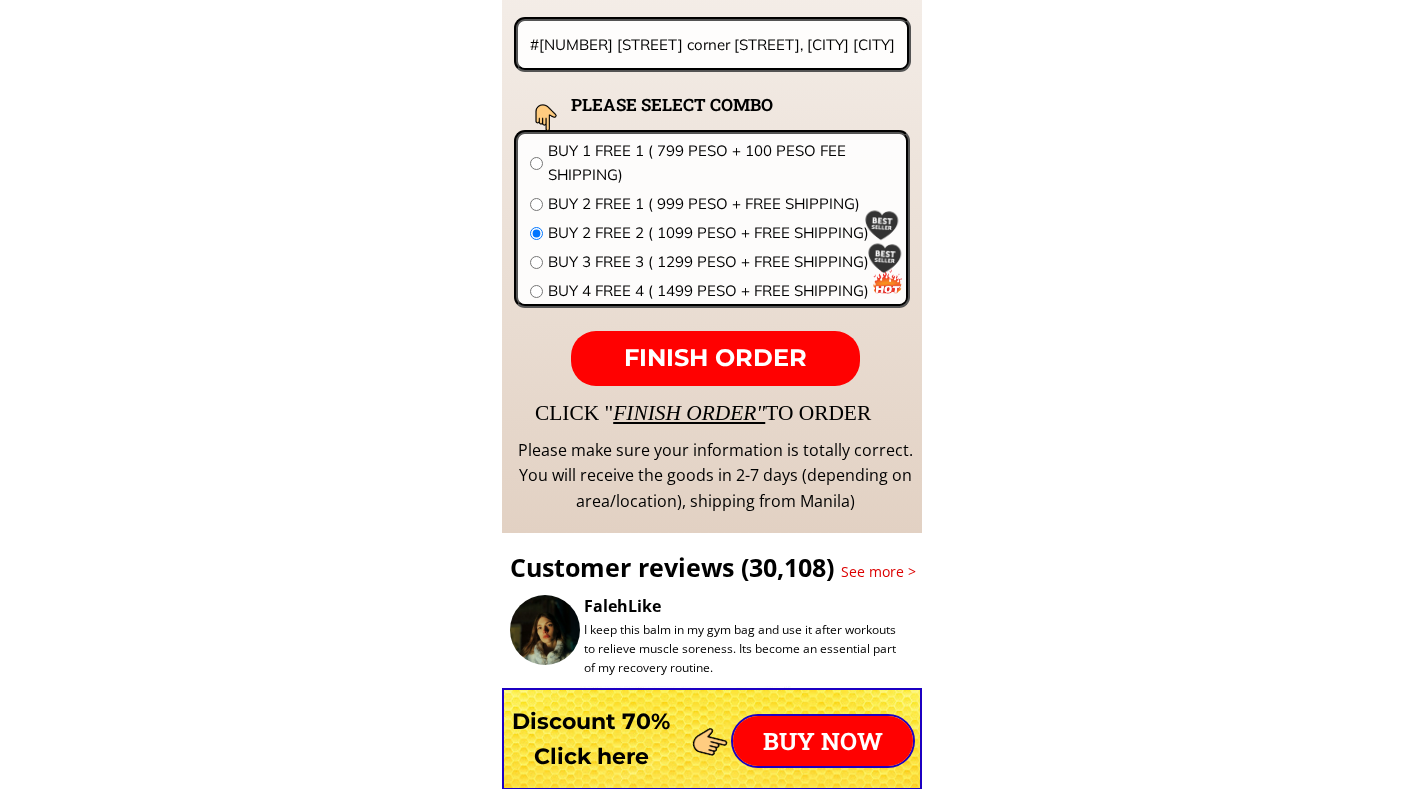 type on "09368344486" 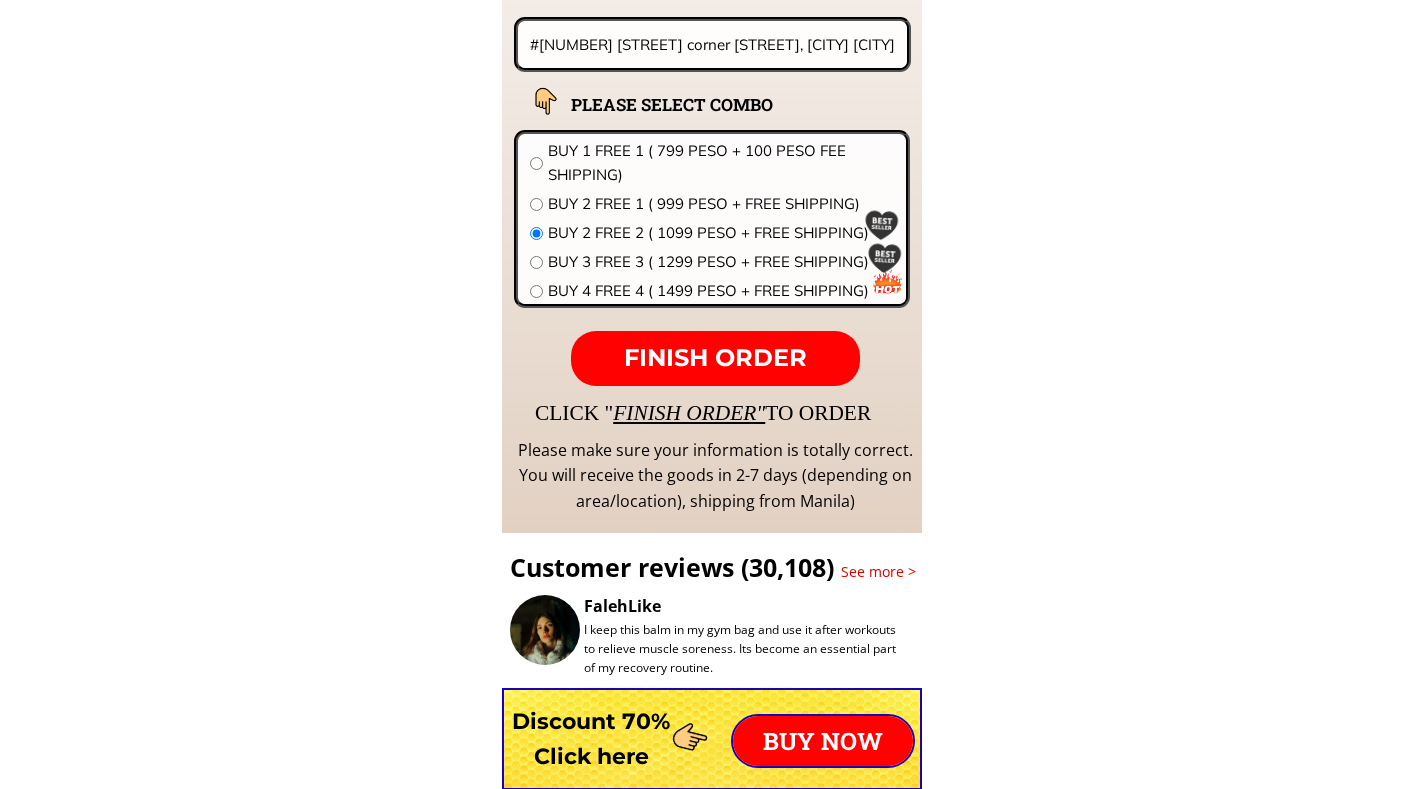 click on "FINISH ORDER" at bounding box center [715, 357] 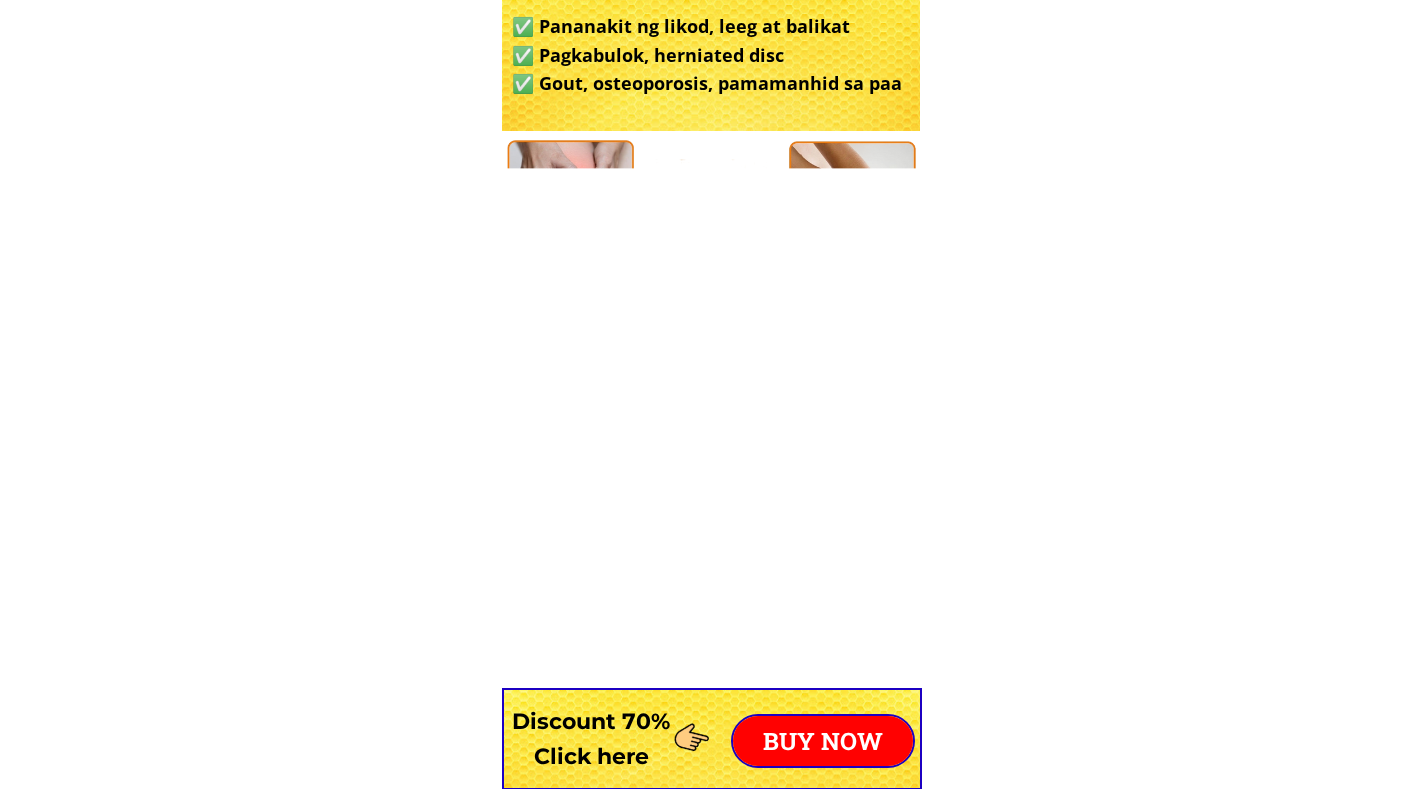 scroll, scrollTop: 1100, scrollLeft: 0, axis: vertical 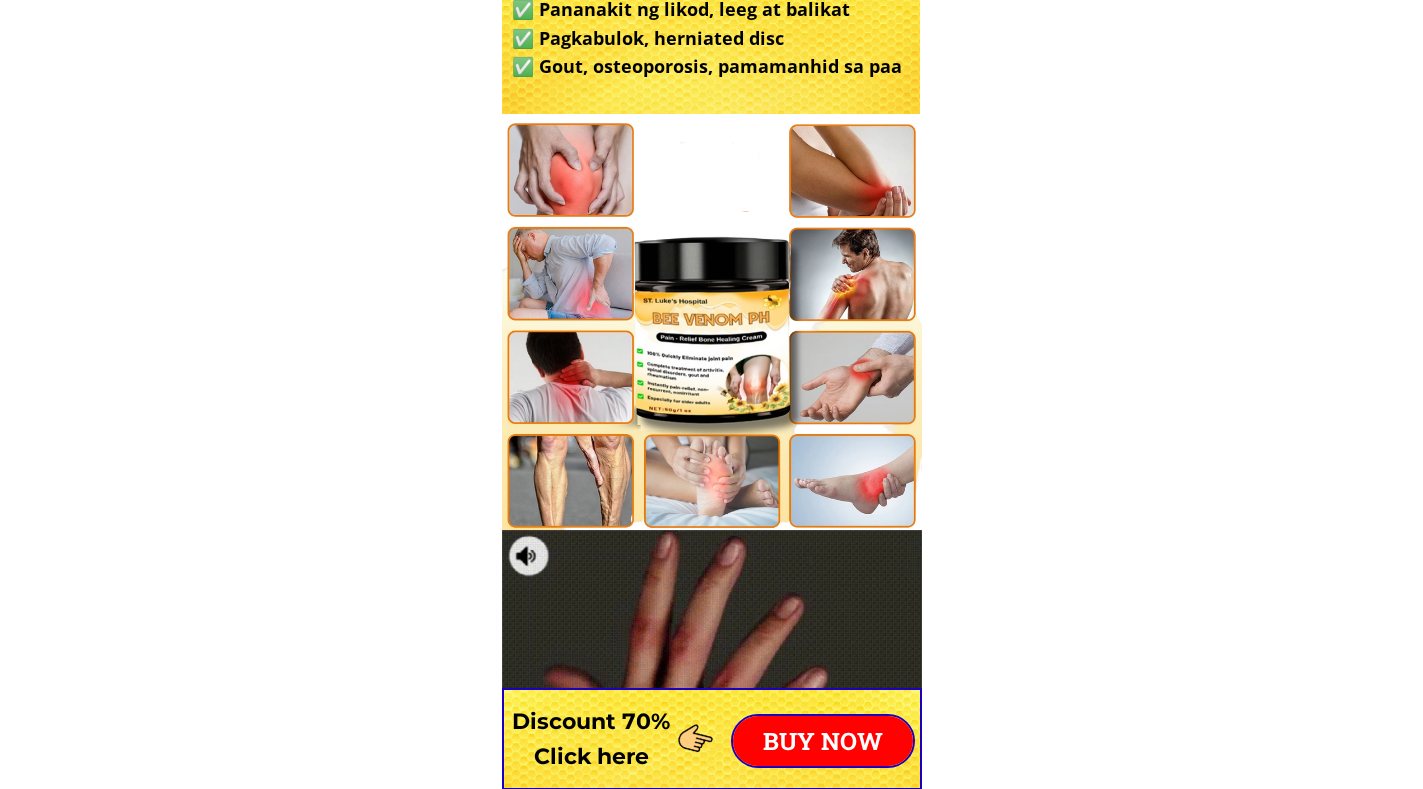click at bounding box center [712, 325] 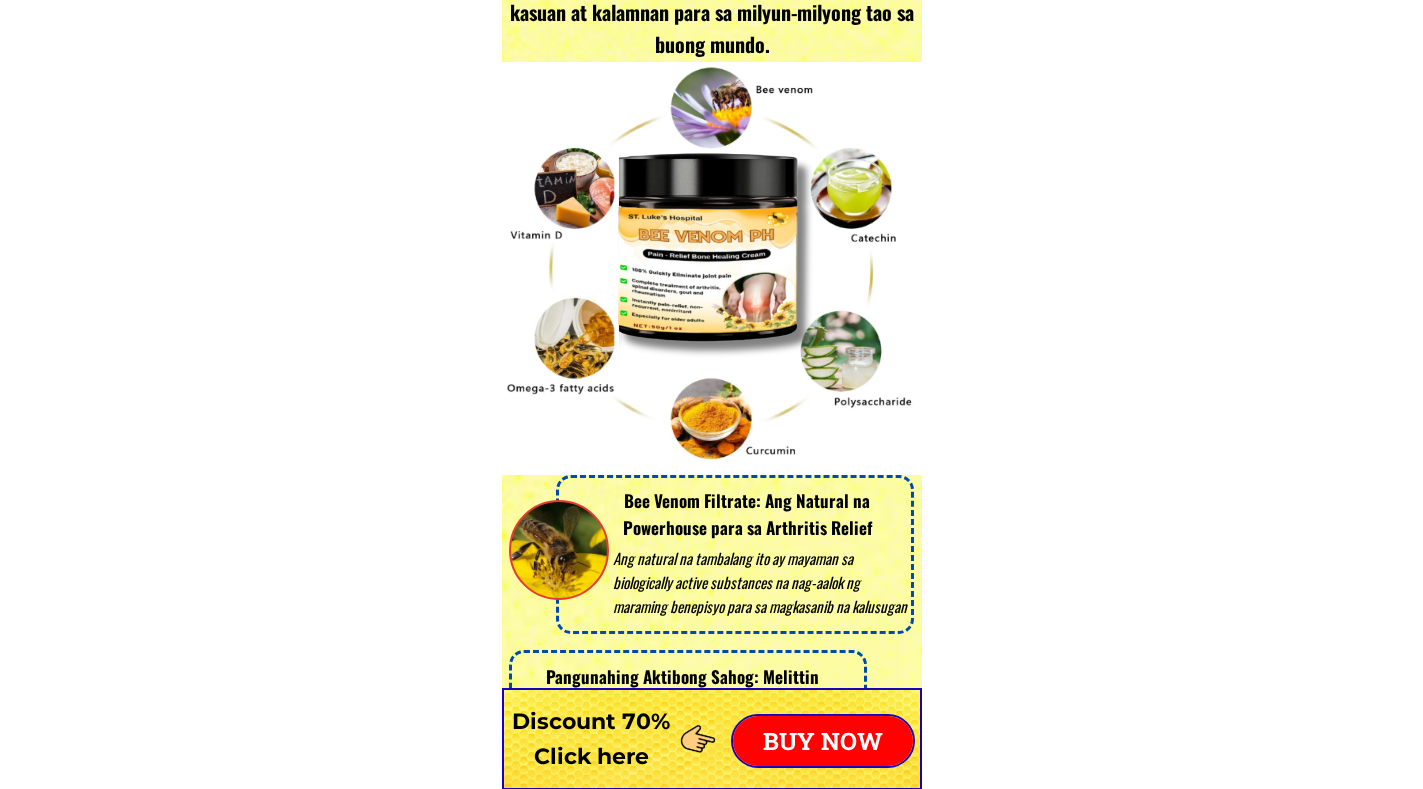 scroll, scrollTop: 3700, scrollLeft: 0, axis: vertical 